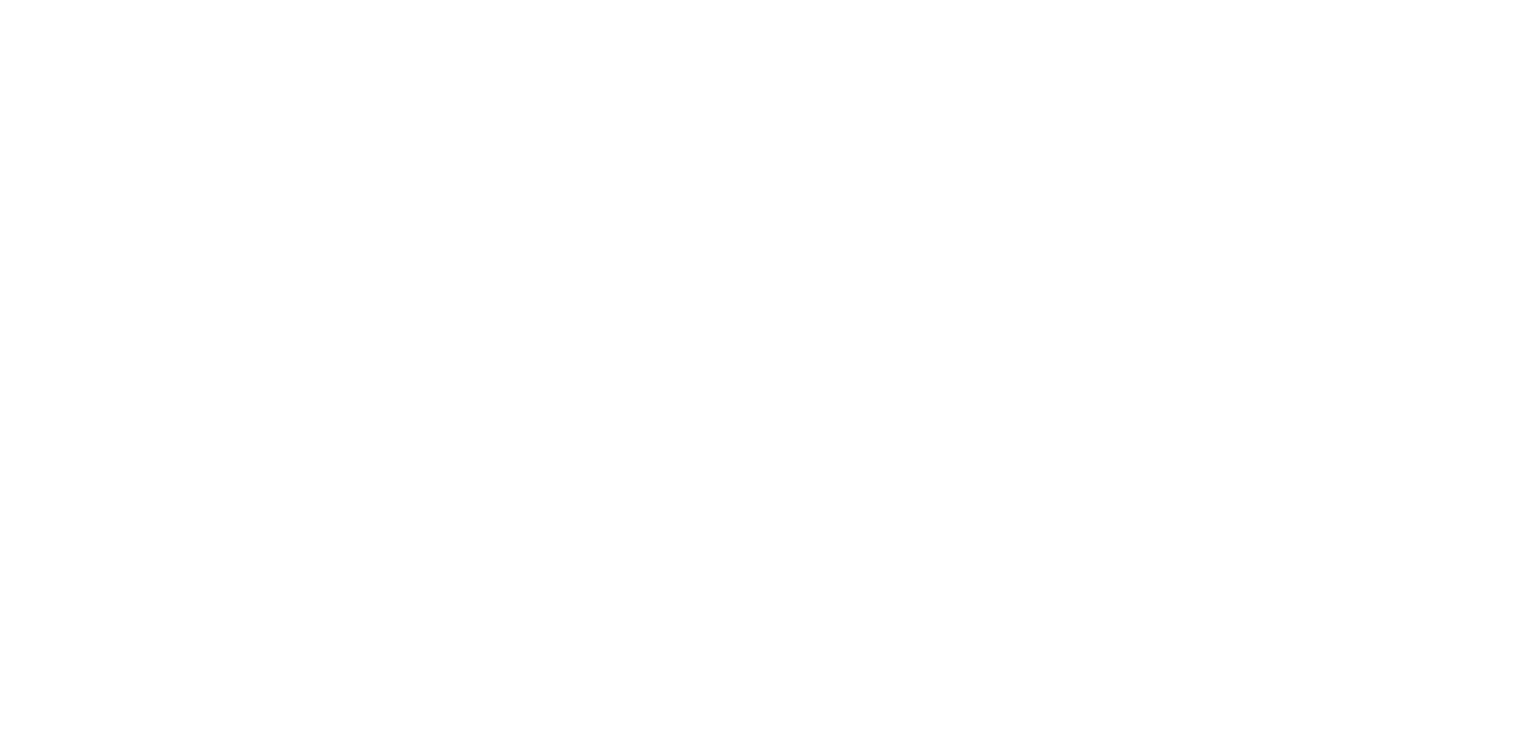 scroll, scrollTop: 0, scrollLeft: 0, axis: both 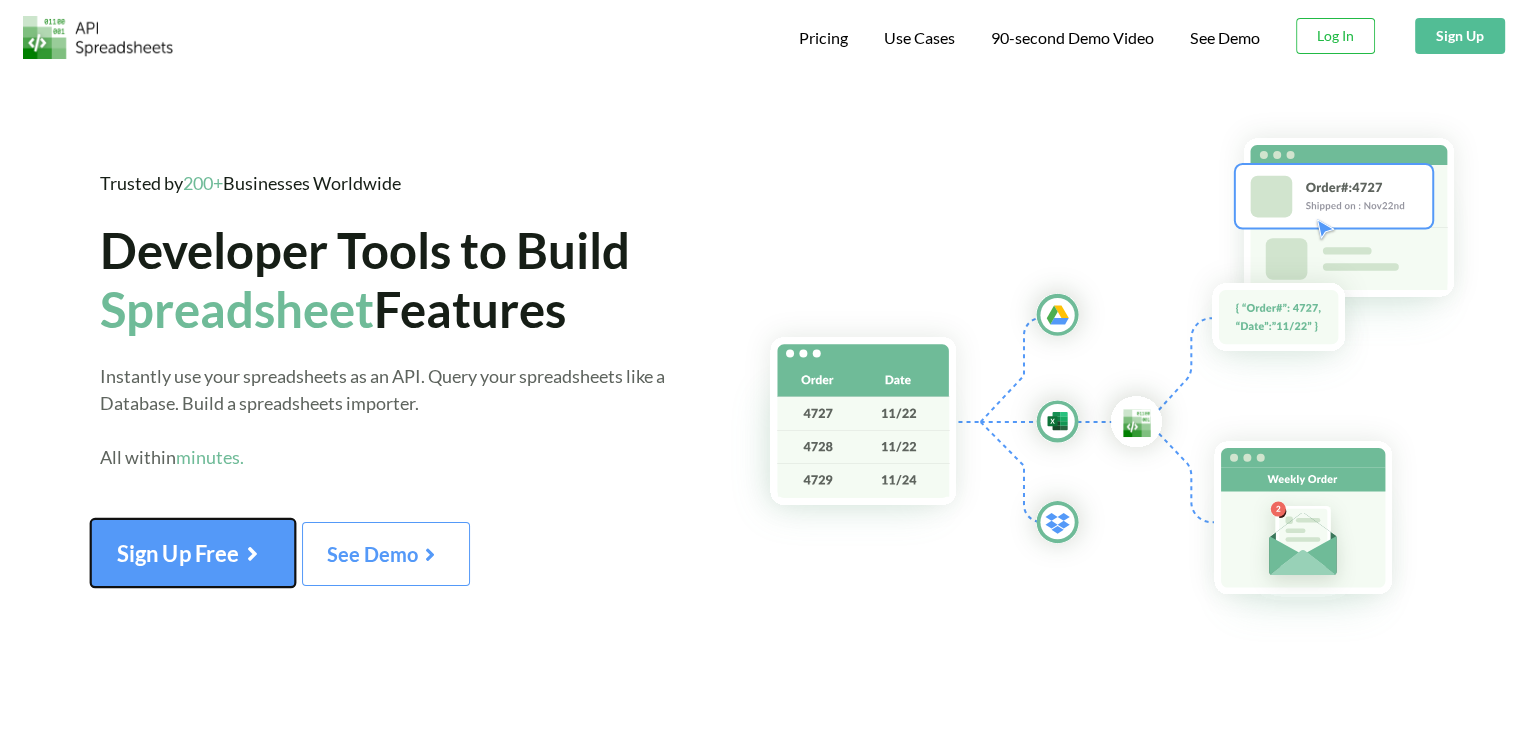 click on "Sign Up Free" at bounding box center (193, 553) 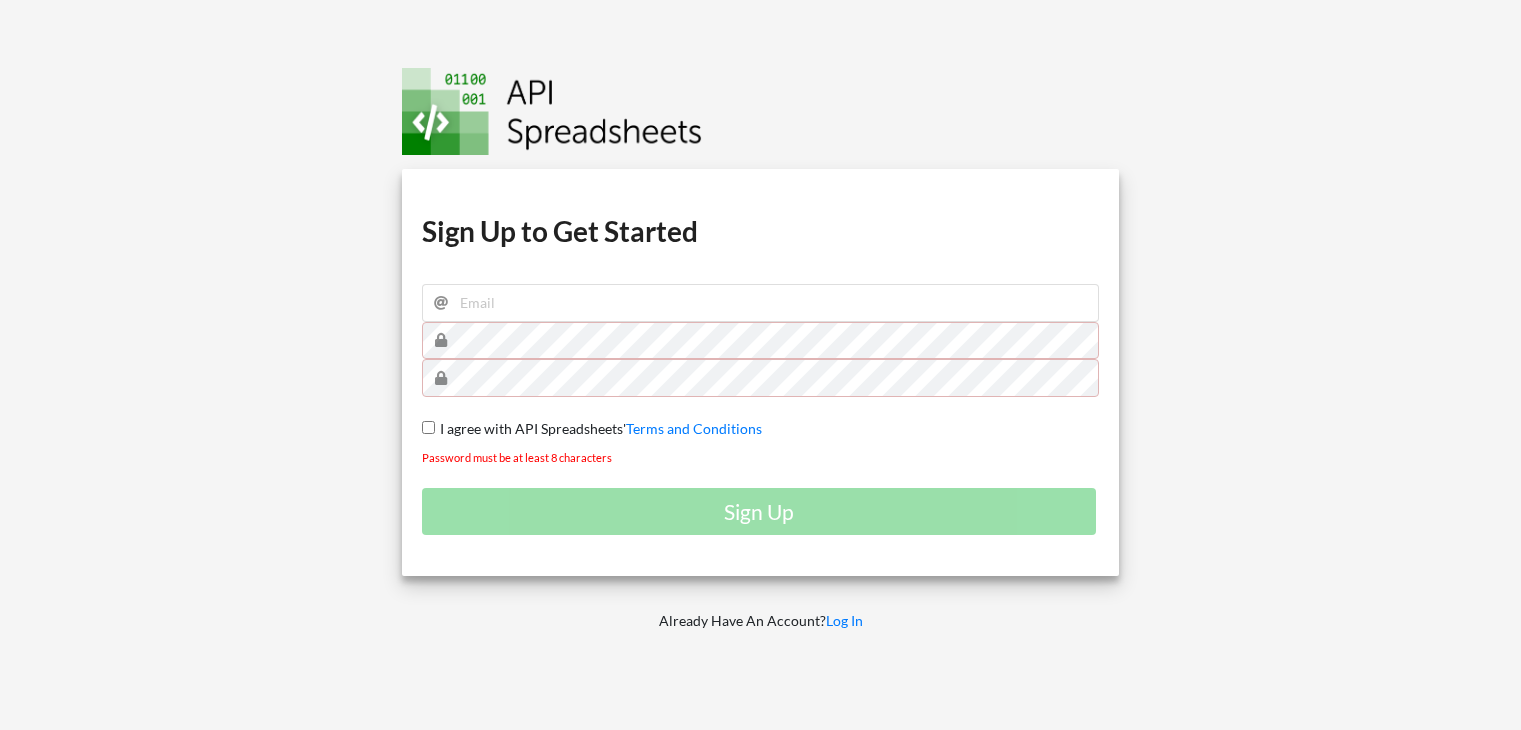 scroll, scrollTop: 0, scrollLeft: 0, axis: both 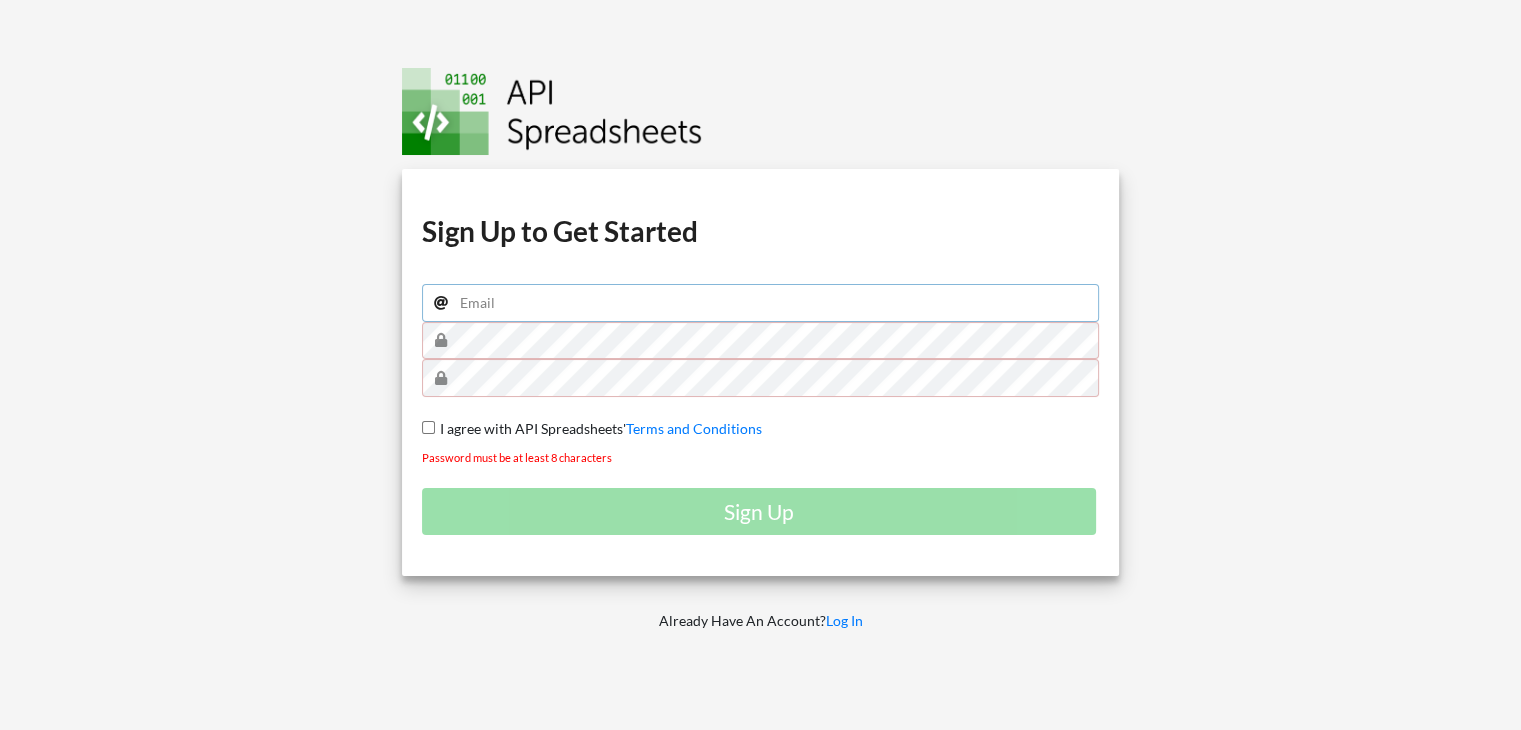 click at bounding box center [761, 303] 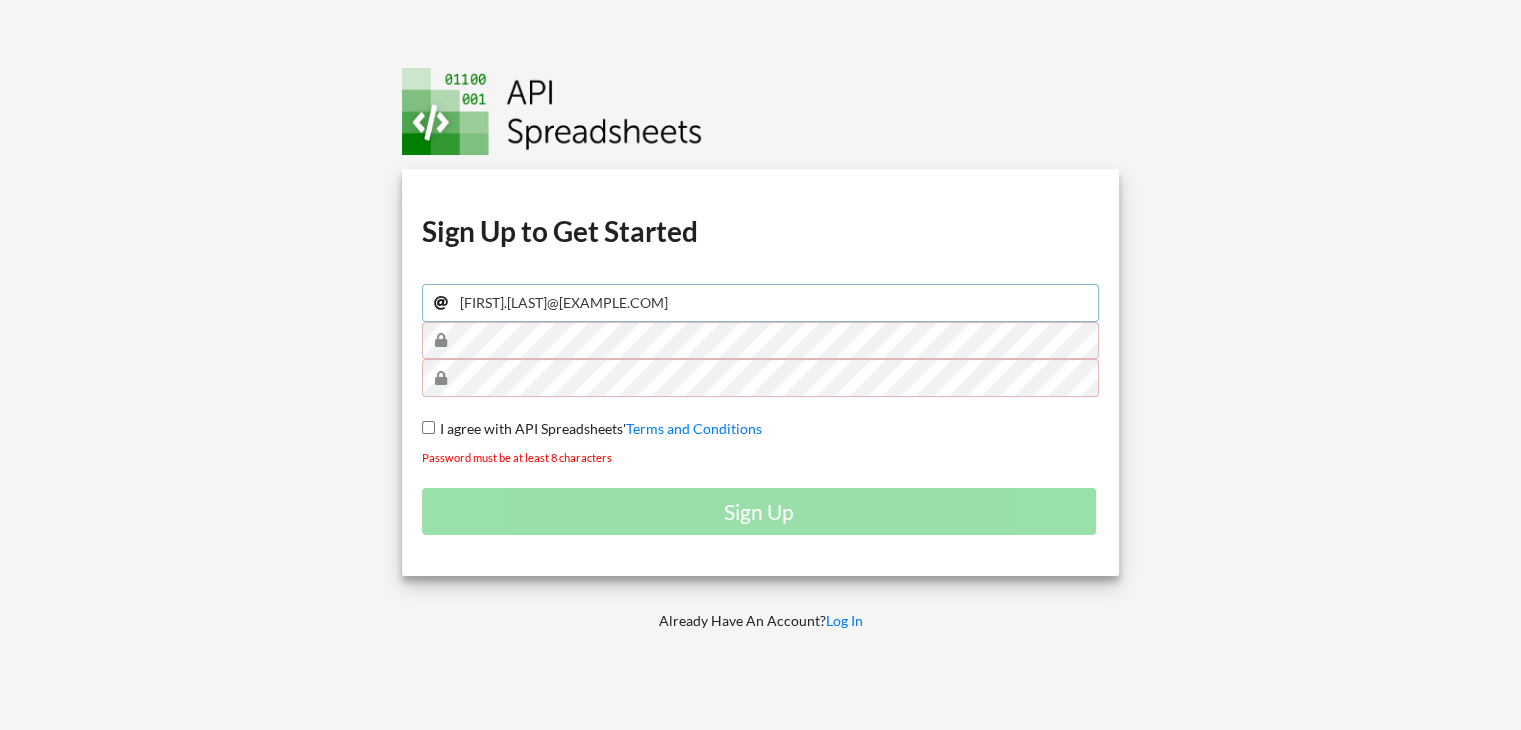 type on "jin.soith30@gmail.com" 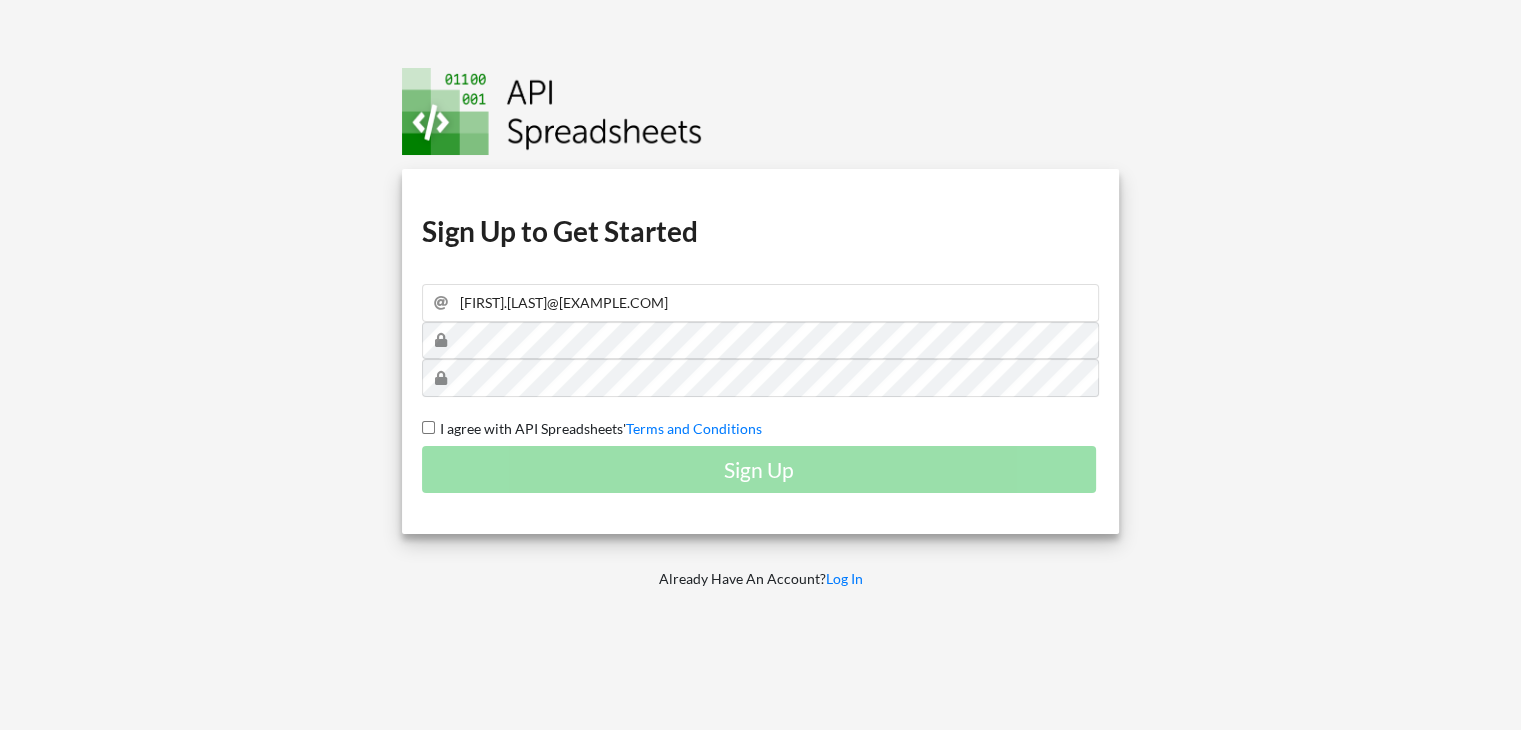 click on "I agree with API Spreadsheets'  Terms and Conditions" at bounding box center [428, 427] 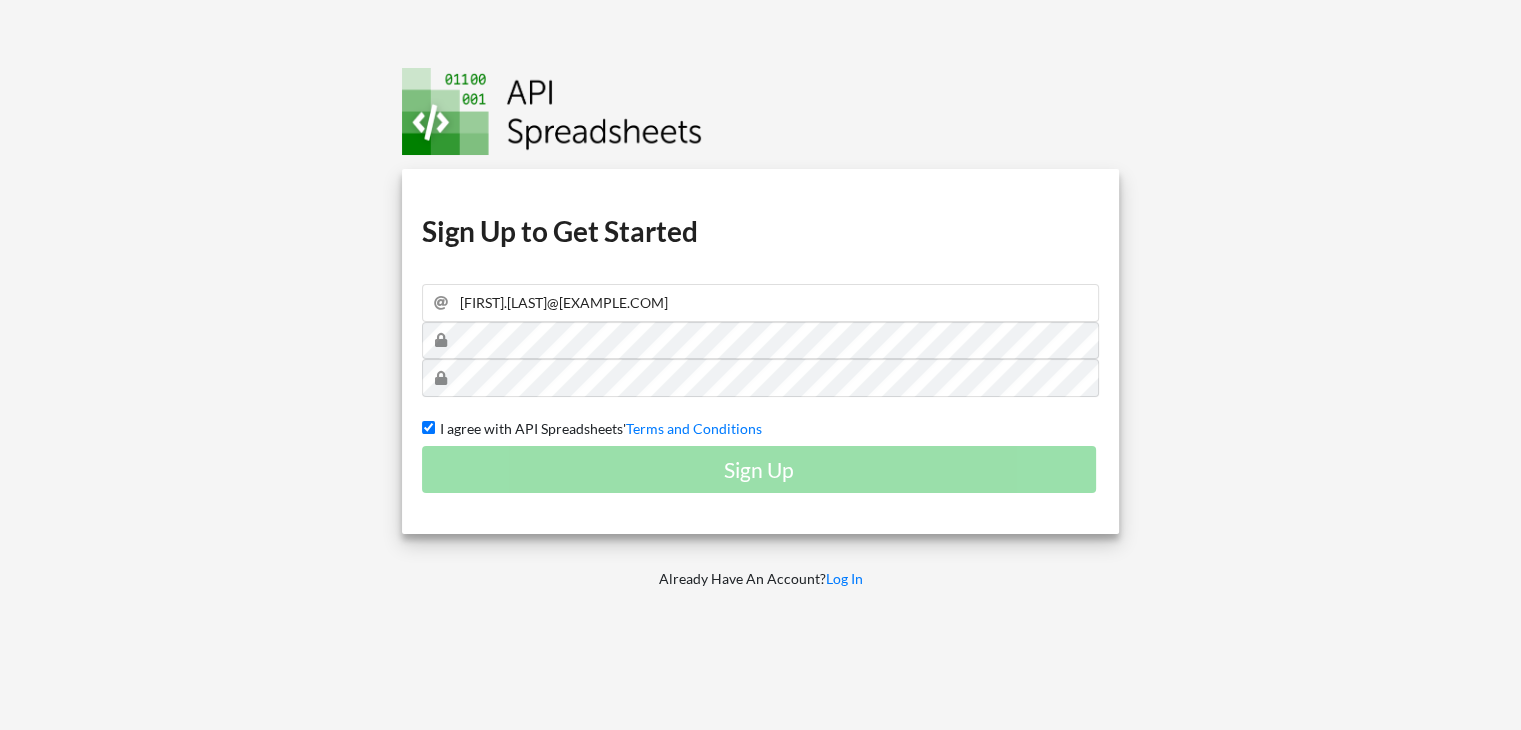 checkbox on "true" 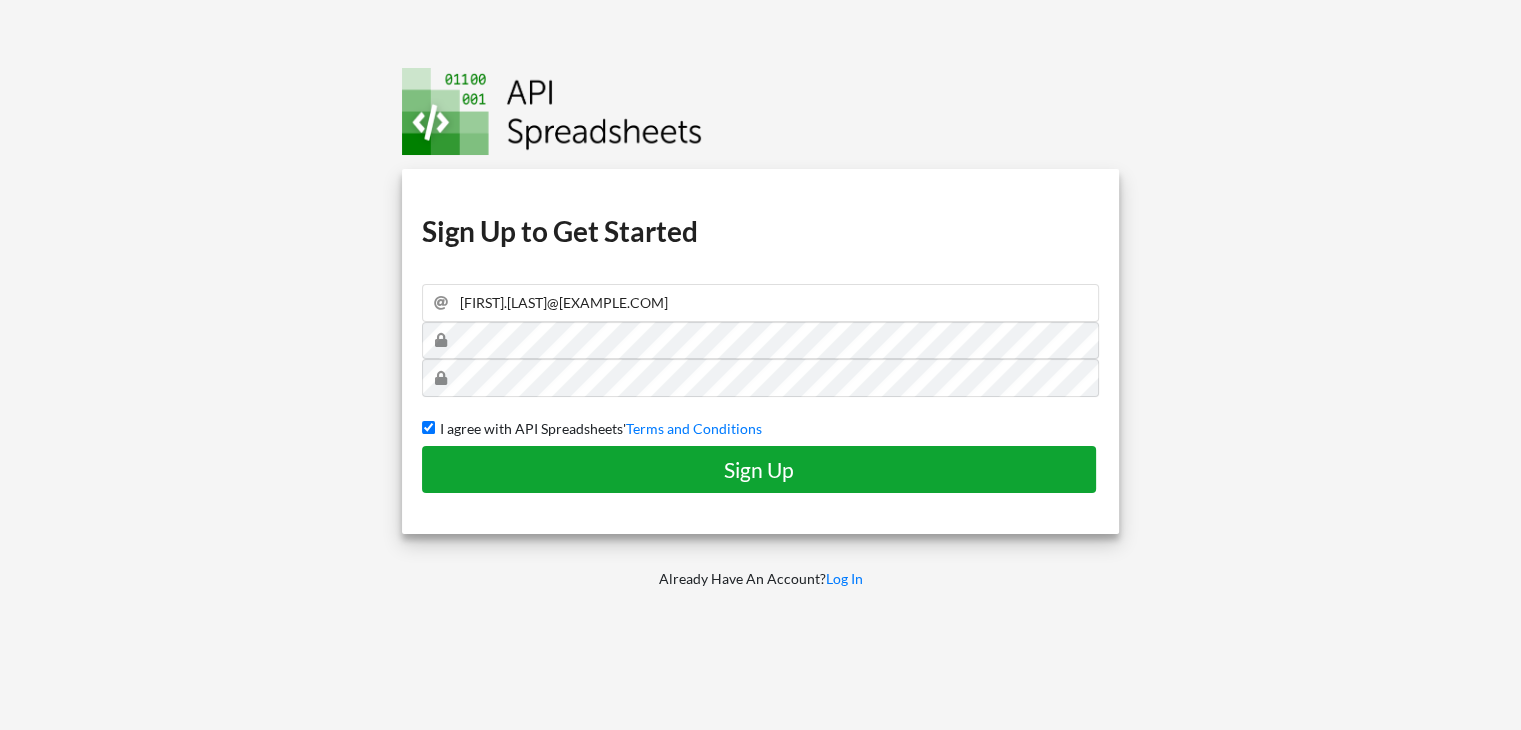 click on "Sign Up" at bounding box center [759, 469] 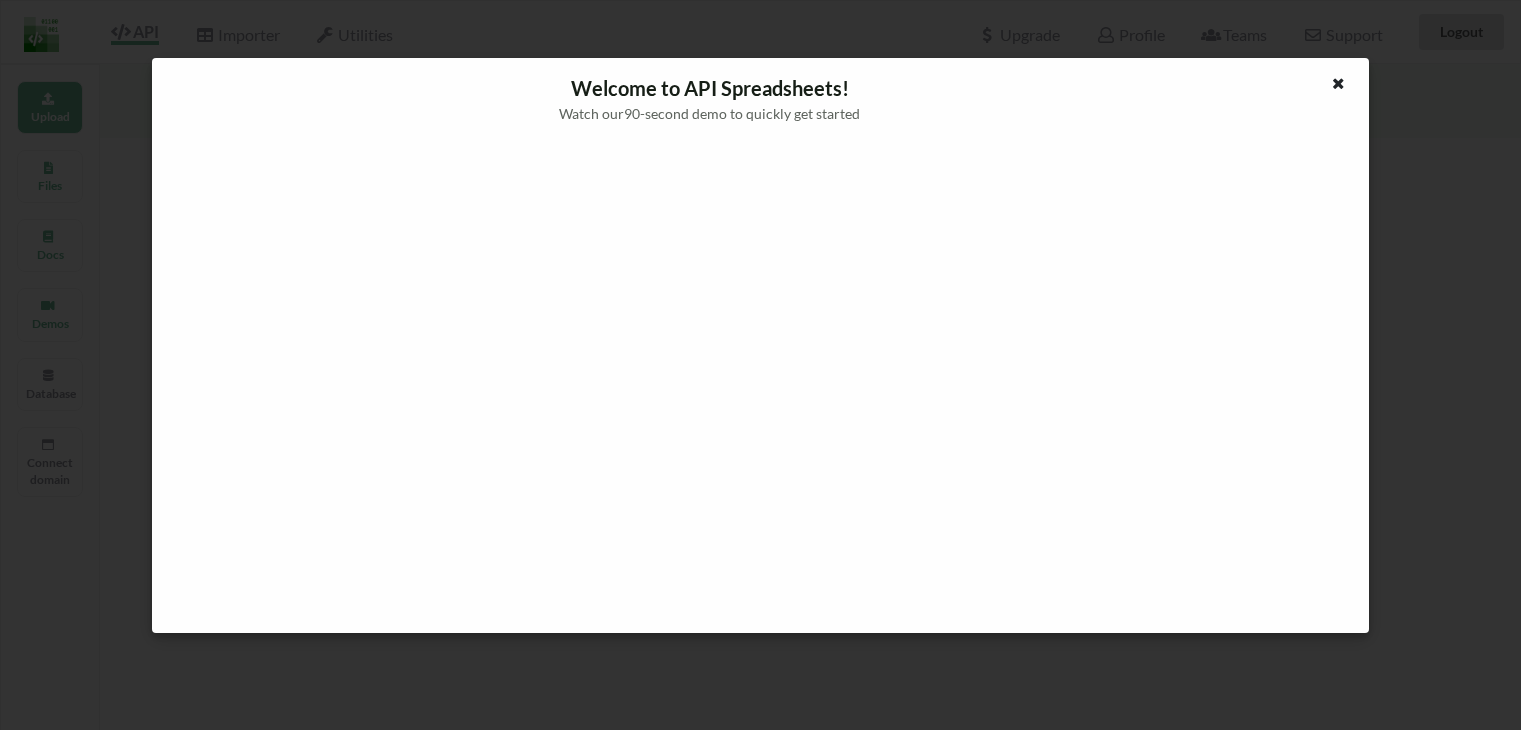 scroll, scrollTop: 0, scrollLeft: 0, axis: both 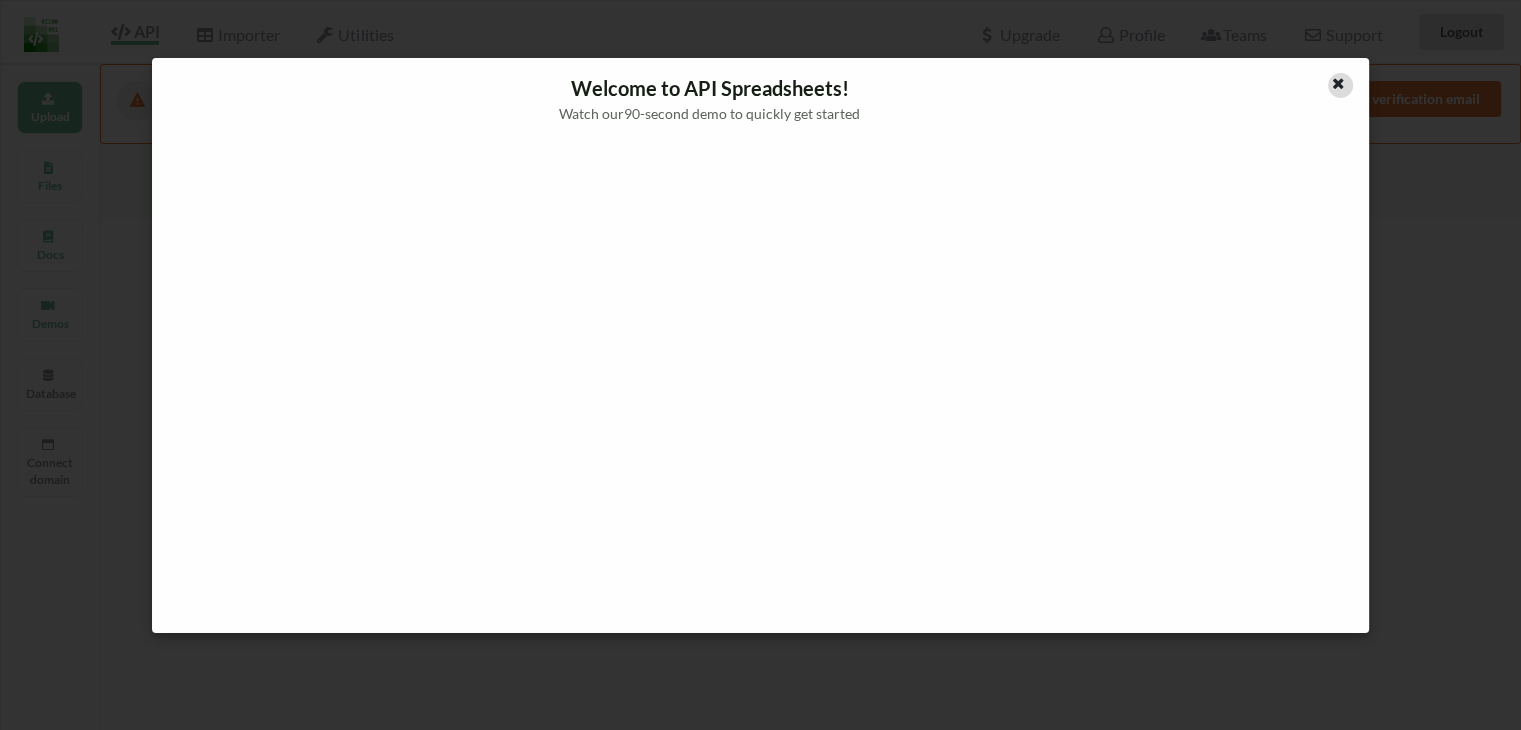 click at bounding box center [1340, 85] 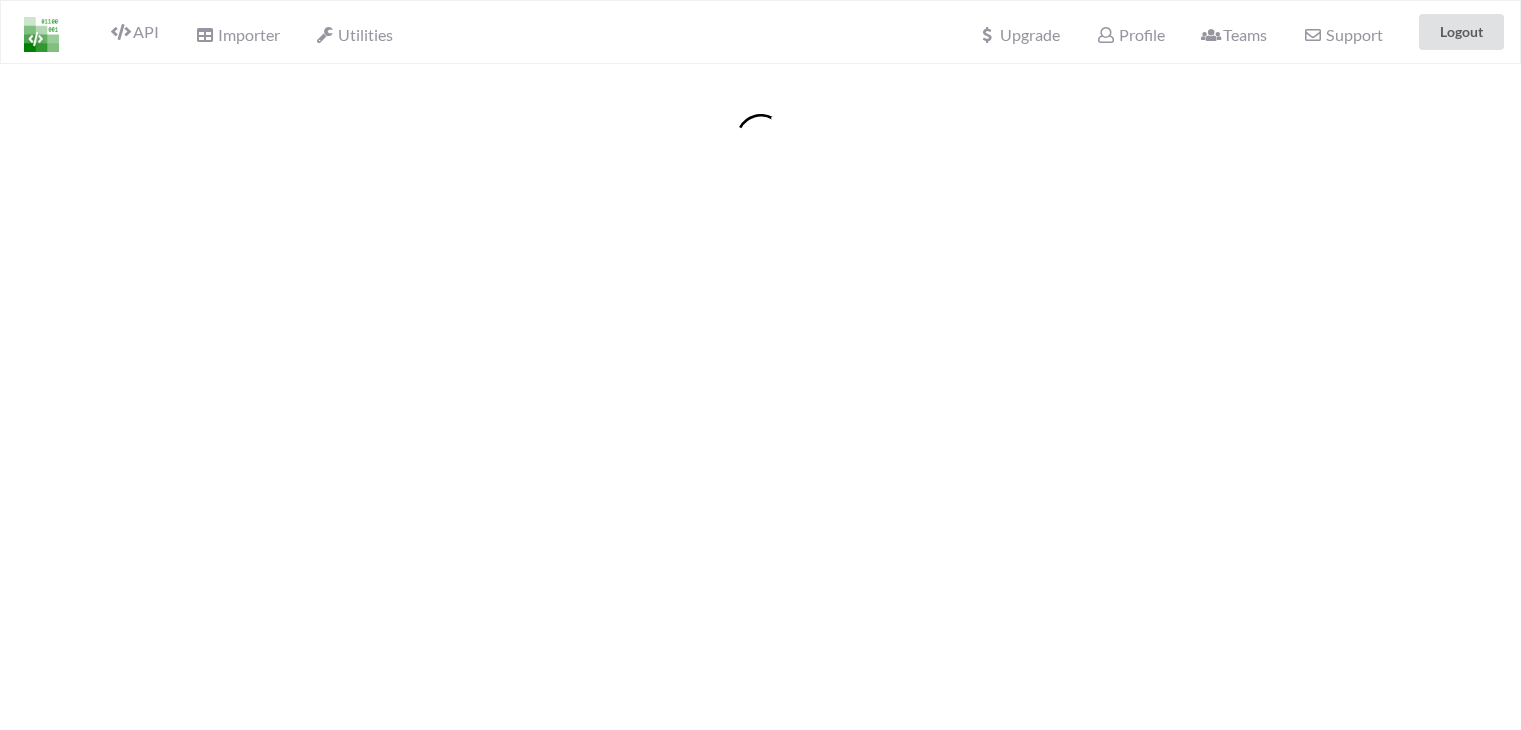 scroll, scrollTop: 0, scrollLeft: 0, axis: both 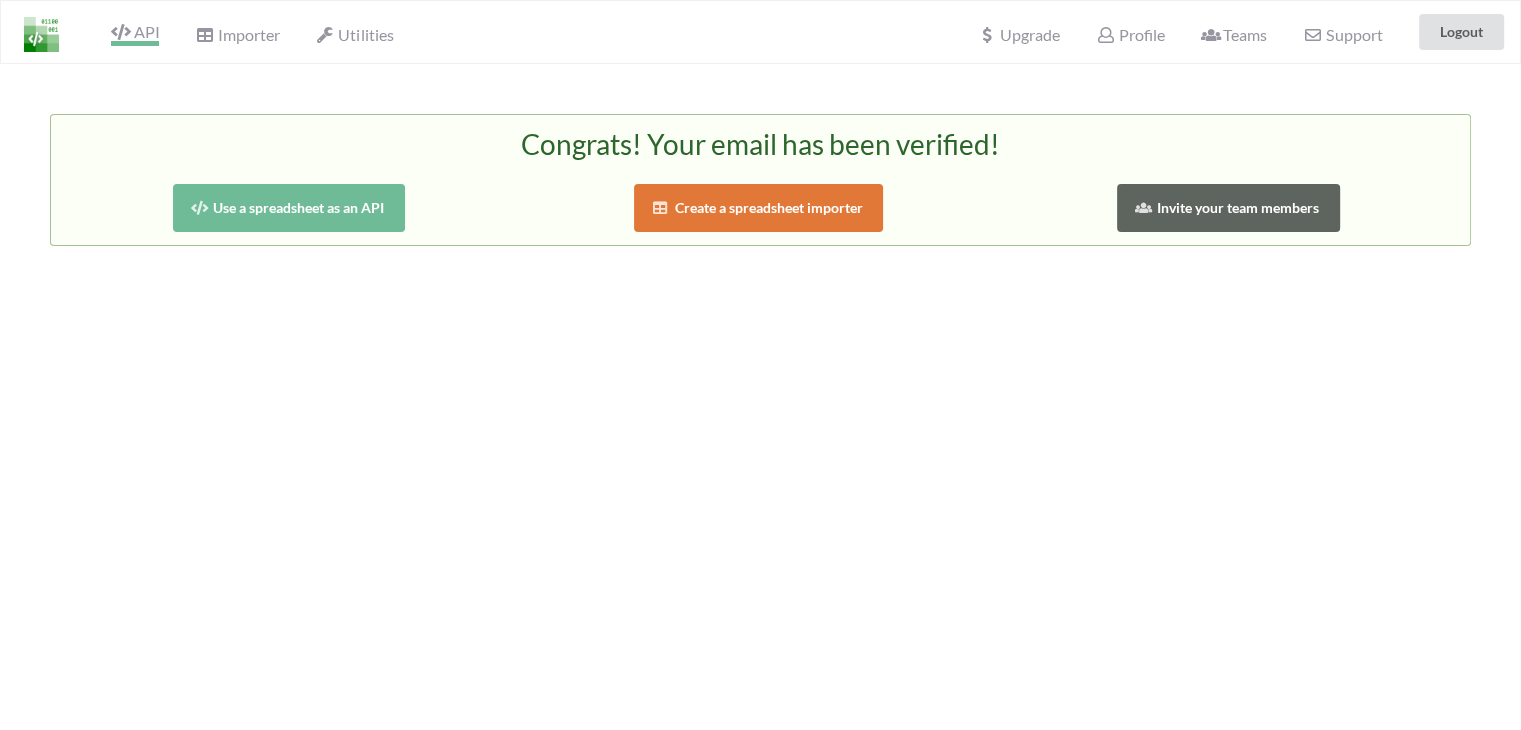 click on "API" at bounding box center (135, 34) 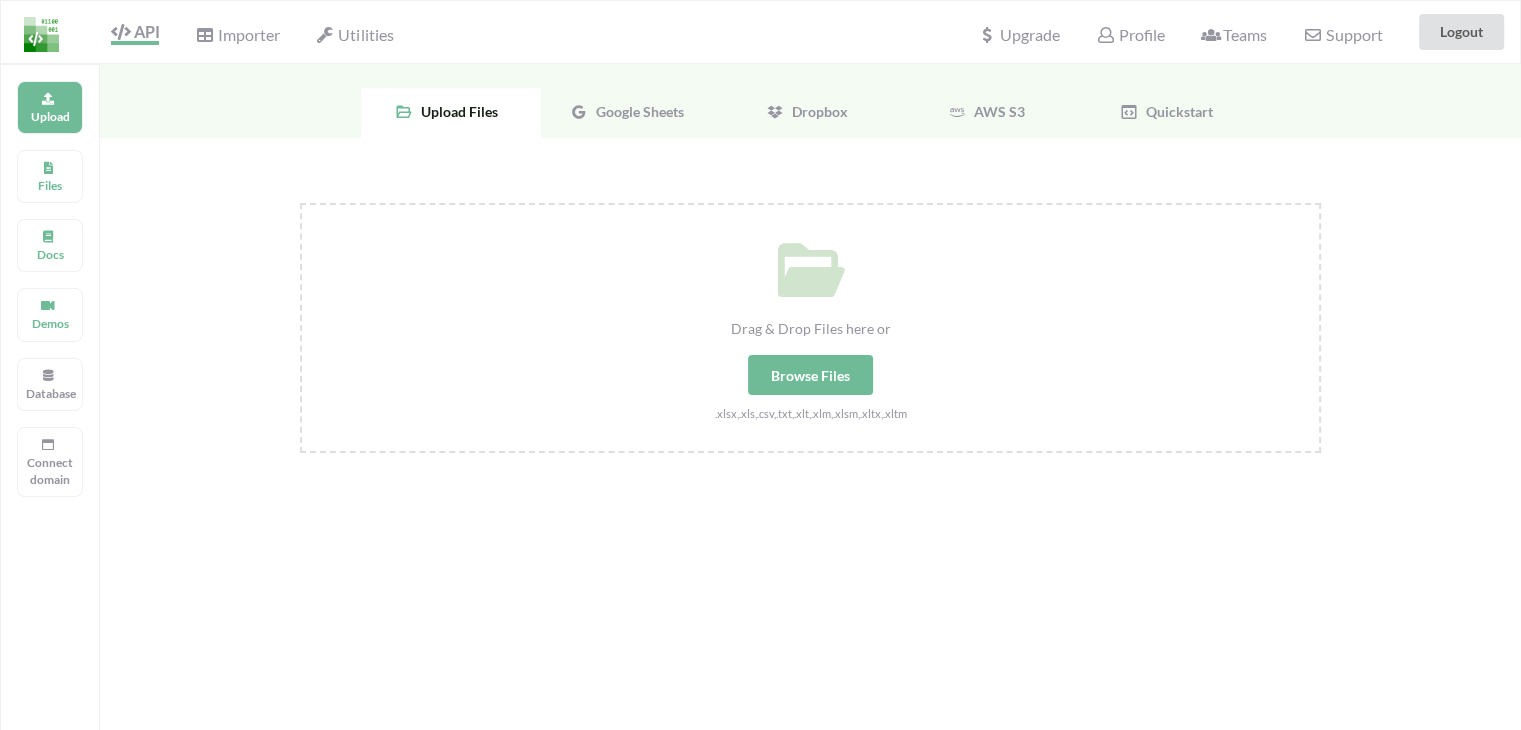 click on "Google Sheets" at bounding box center [631, 113] 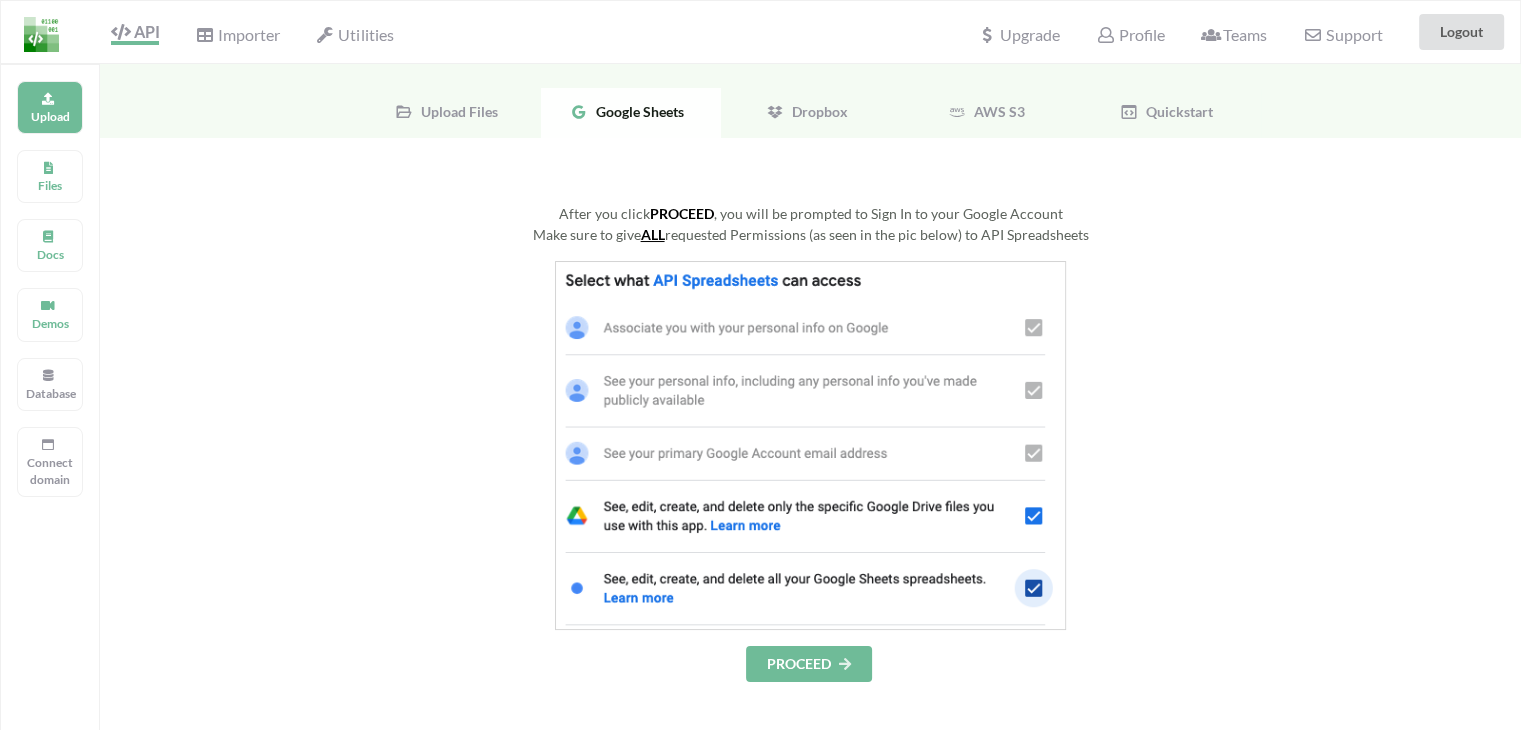 click on "After you click  PROCEED , you will be prompted to Sign In to your Google Account Make sure to give  ALL  requested Permissions (as seen in the pic below) to API Spreadsheets PROCEED" at bounding box center (230, 113) 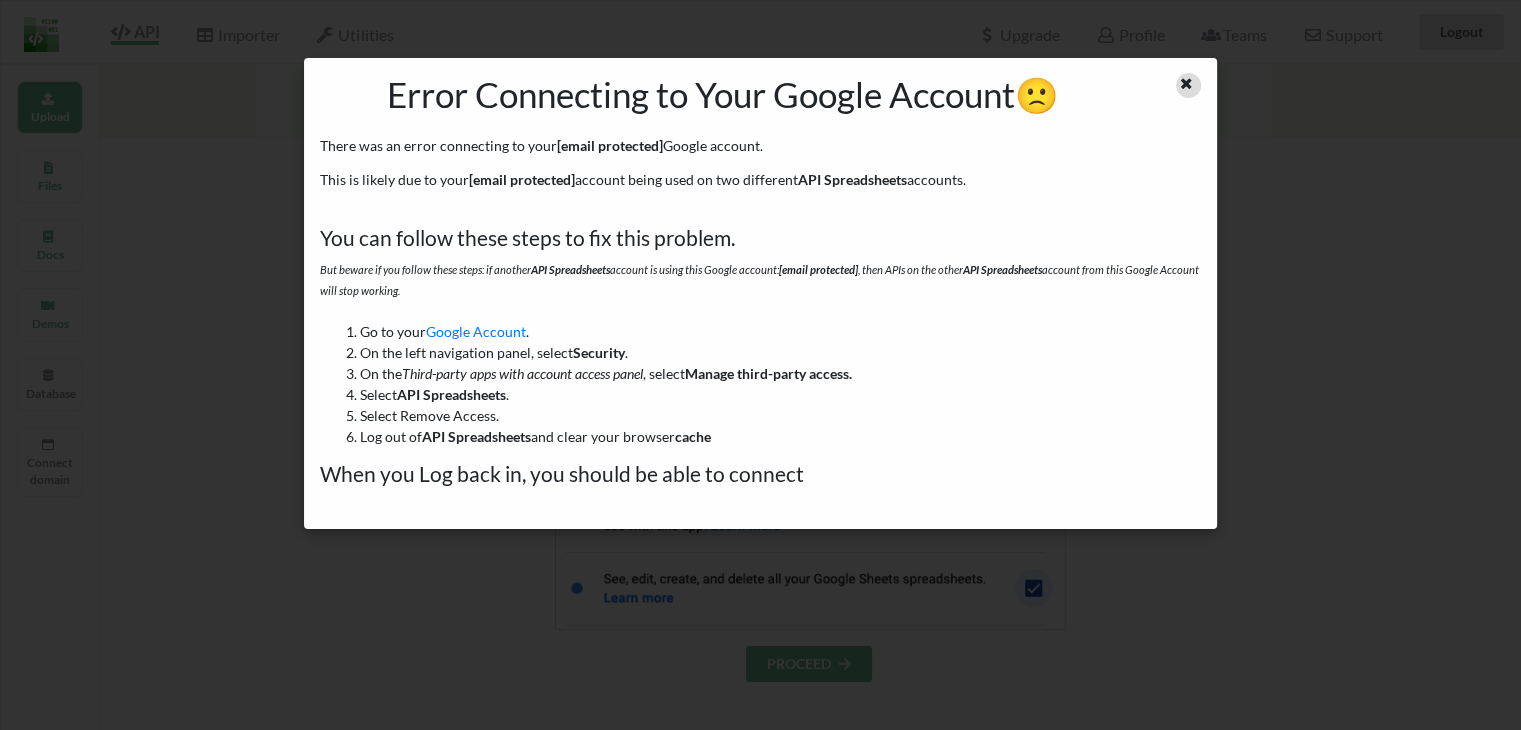 click at bounding box center [1186, 81] 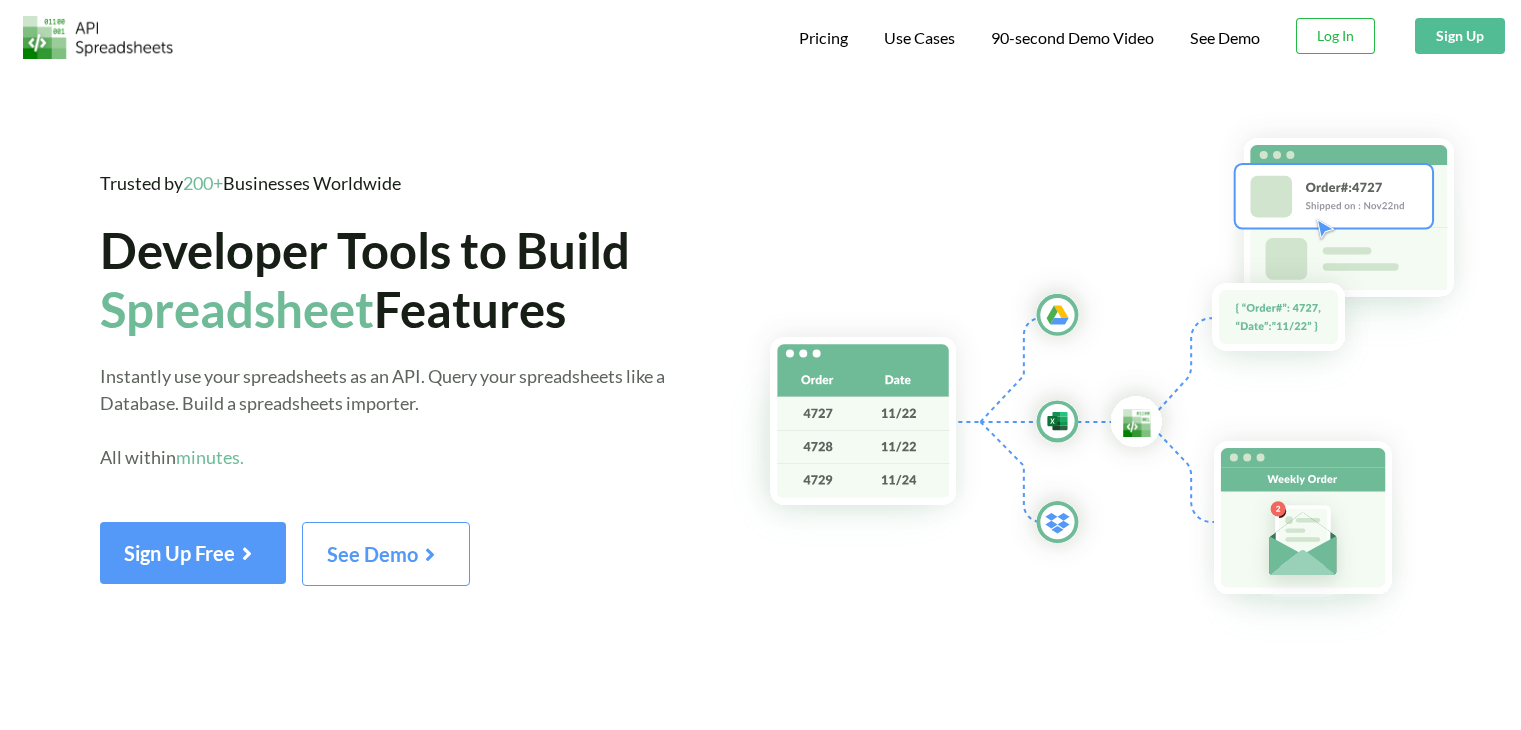 scroll, scrollTop: 0, scrollLeft: 0, axis: both 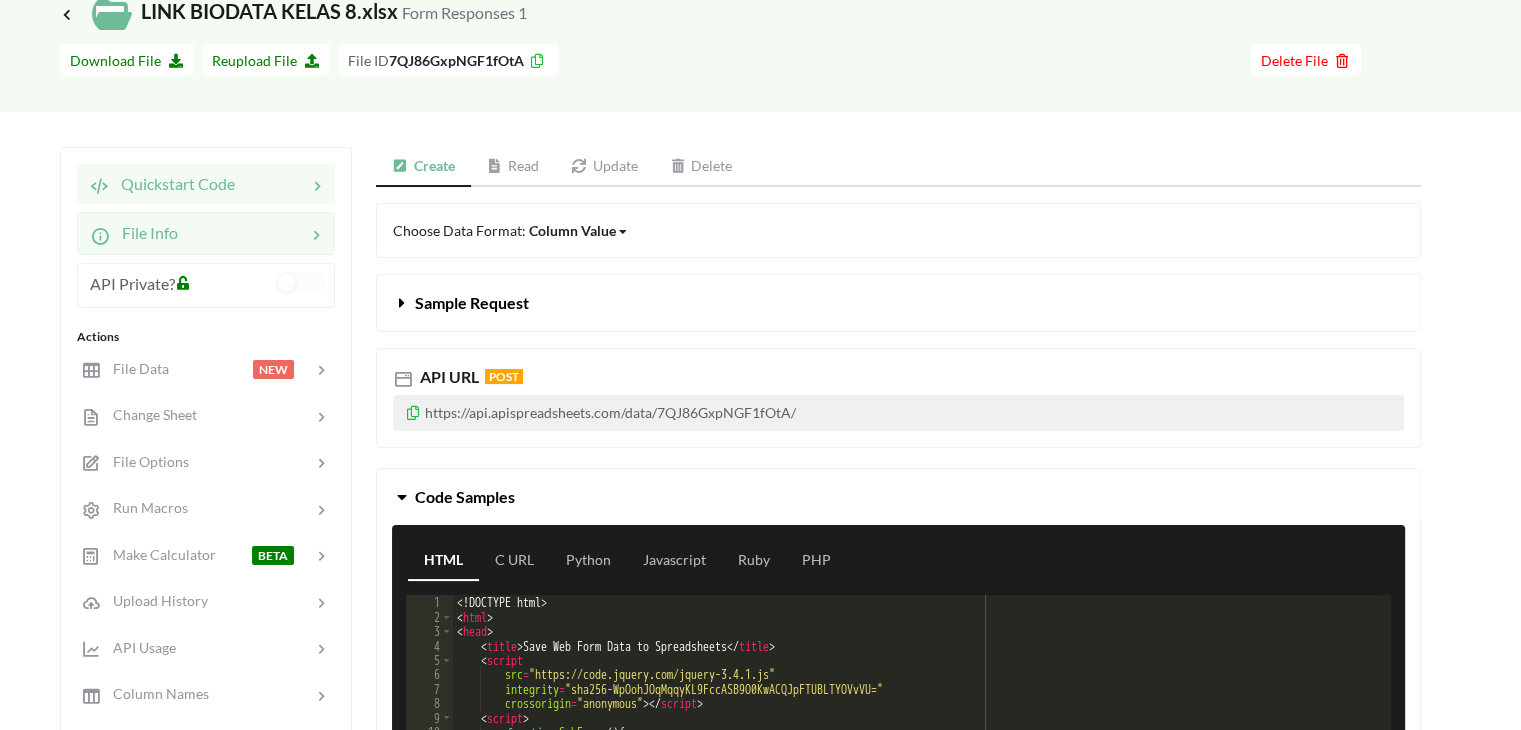 click on "File Info" at bounding box center [206, 184] 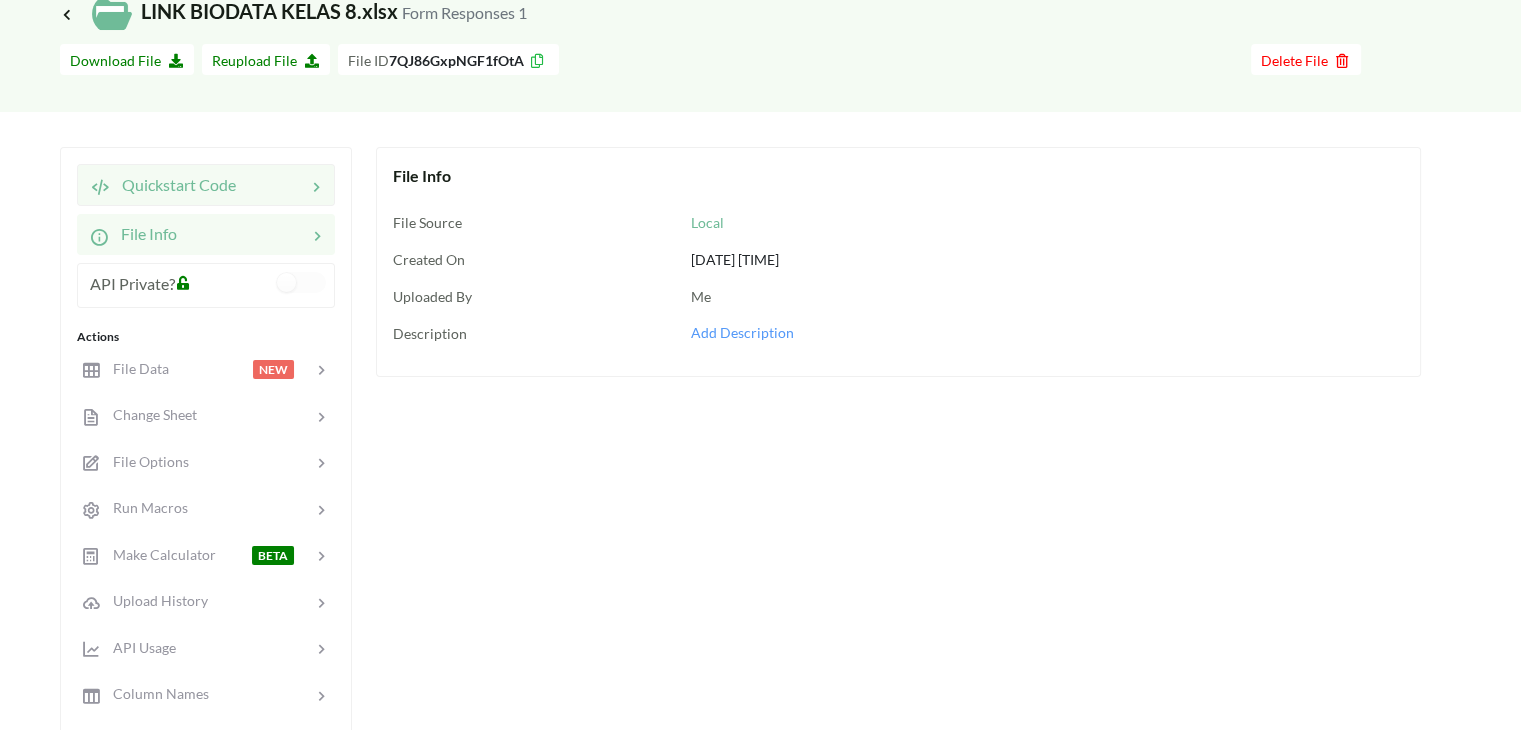 click on "Quickstart Code" at bounding box center (206, 185) 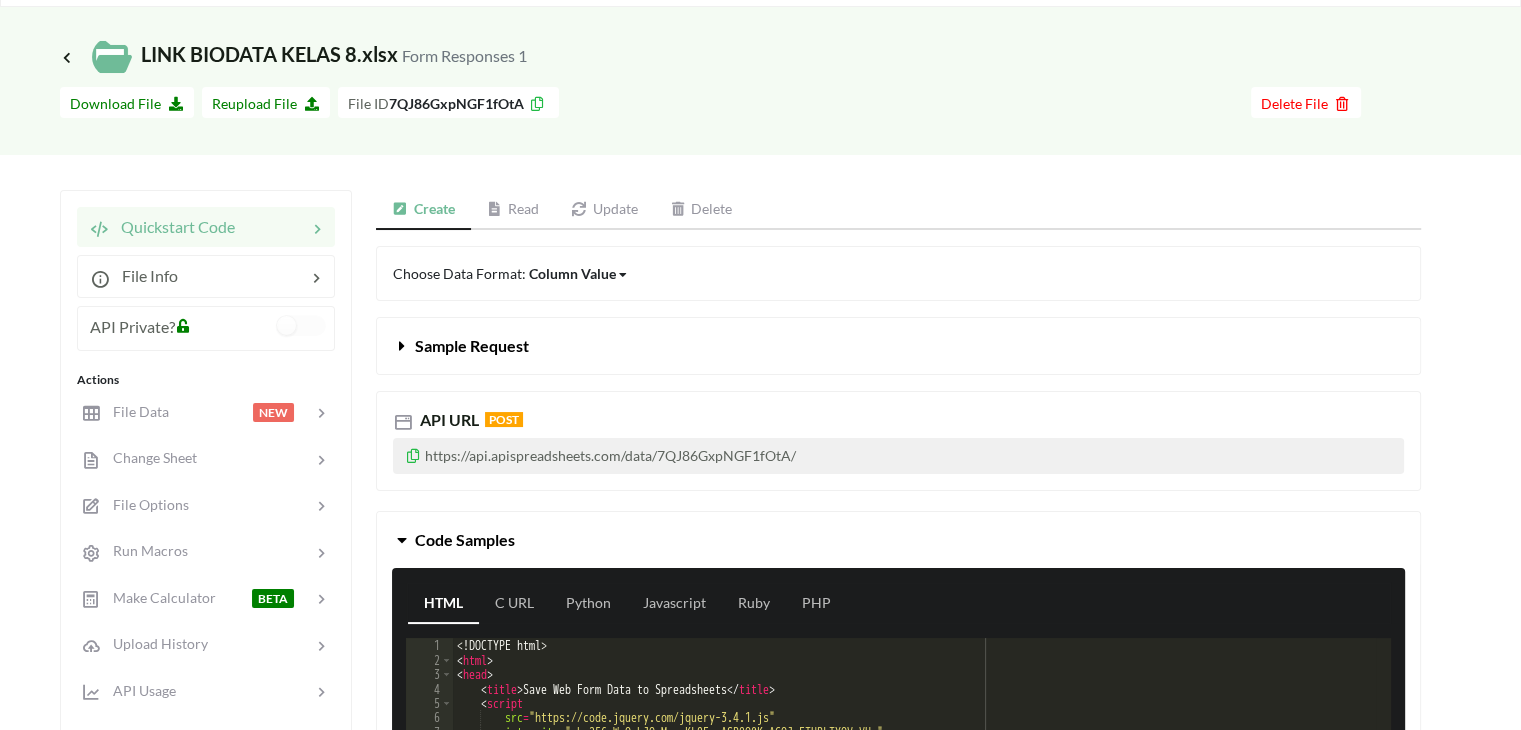 scroll, scrollTop: 0, scrollLeft: 0, axis: both 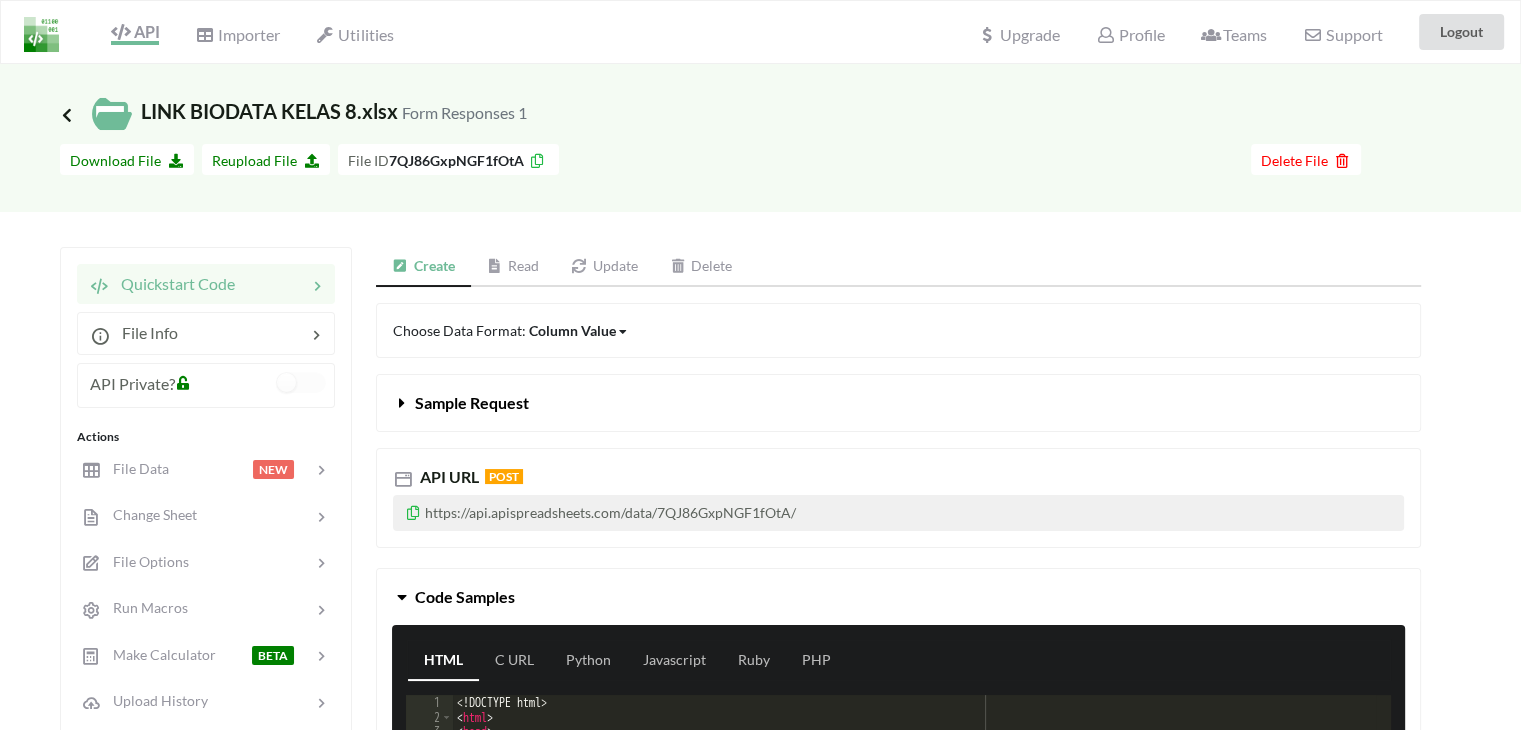 click at bounding box center (67, 114) 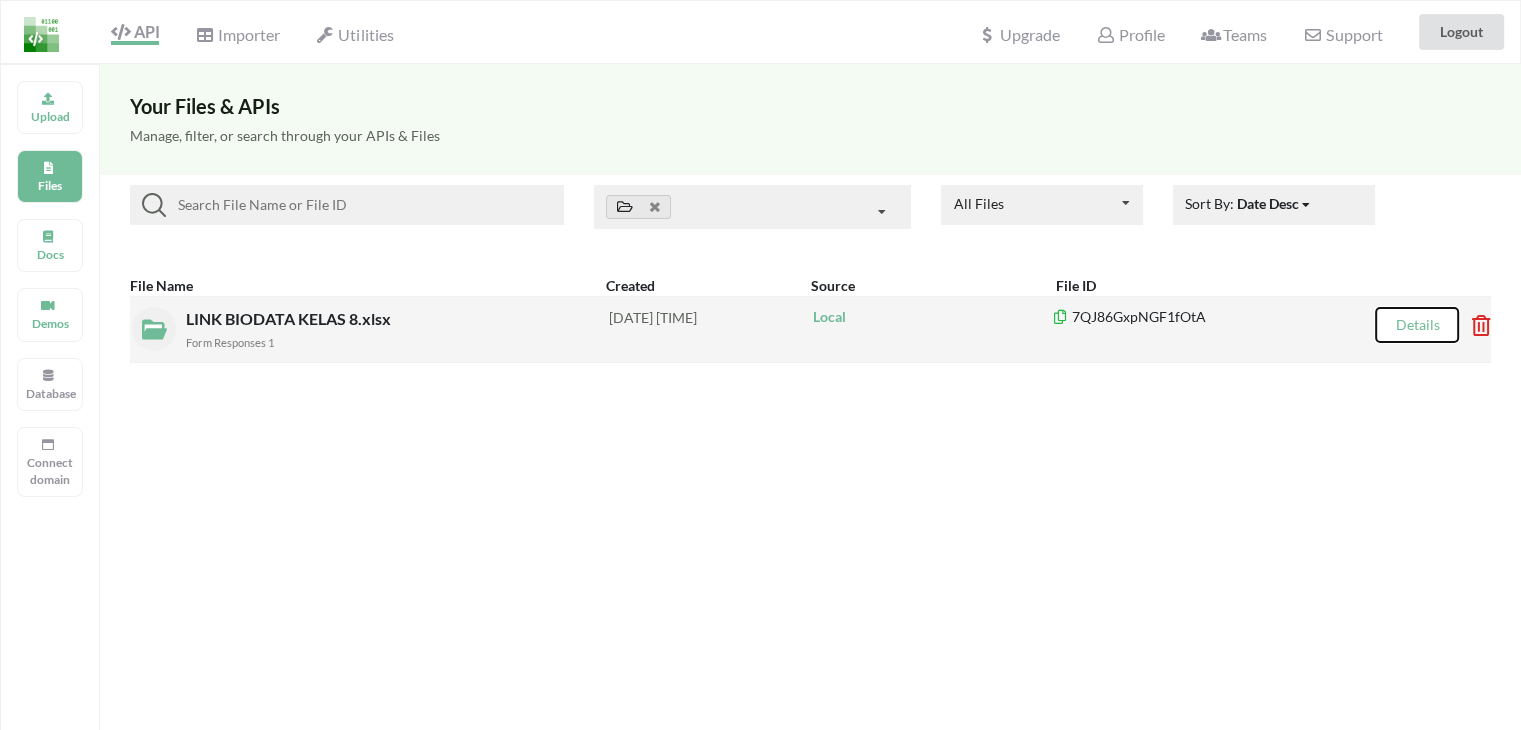 click on "Details" at bounding box center [1417, 325] 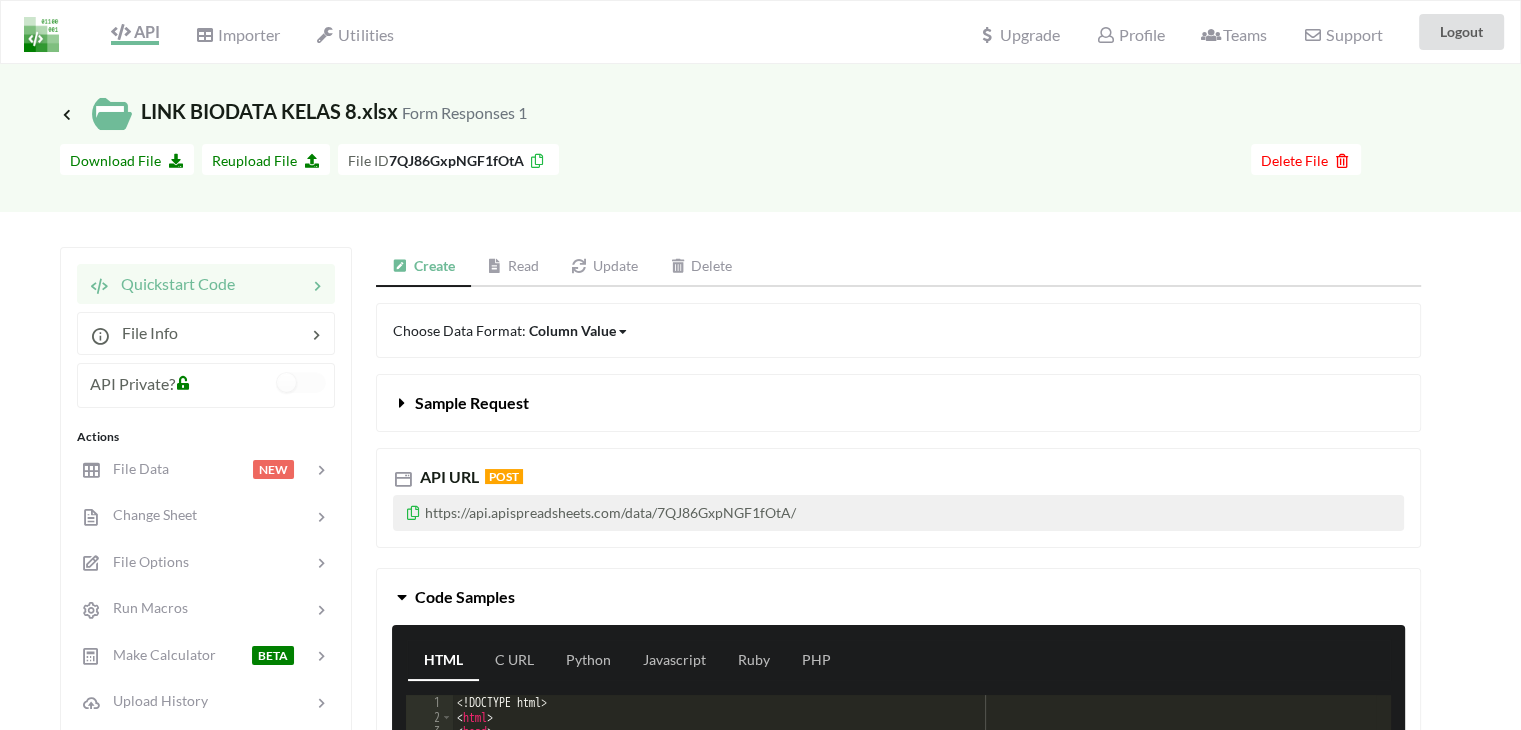 click on "https://api.apispreadsheets.com/data/7QJ86GxpNGF1fOtA/" at bounding box center [898, 513] 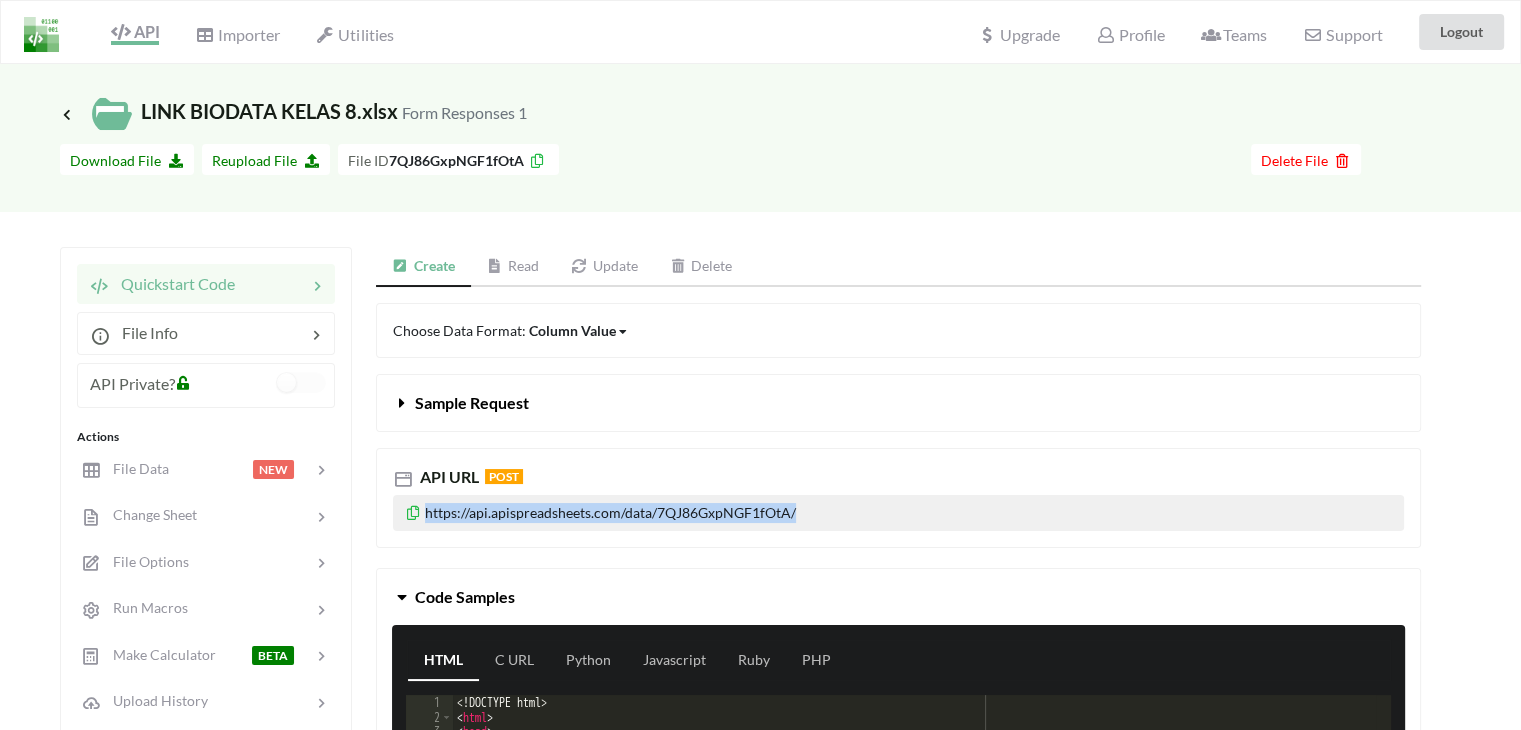 drag, startPoint x: 812, startPoint y: 511, endPoint x: 386, endPoint y: 505, distance: 426.04224 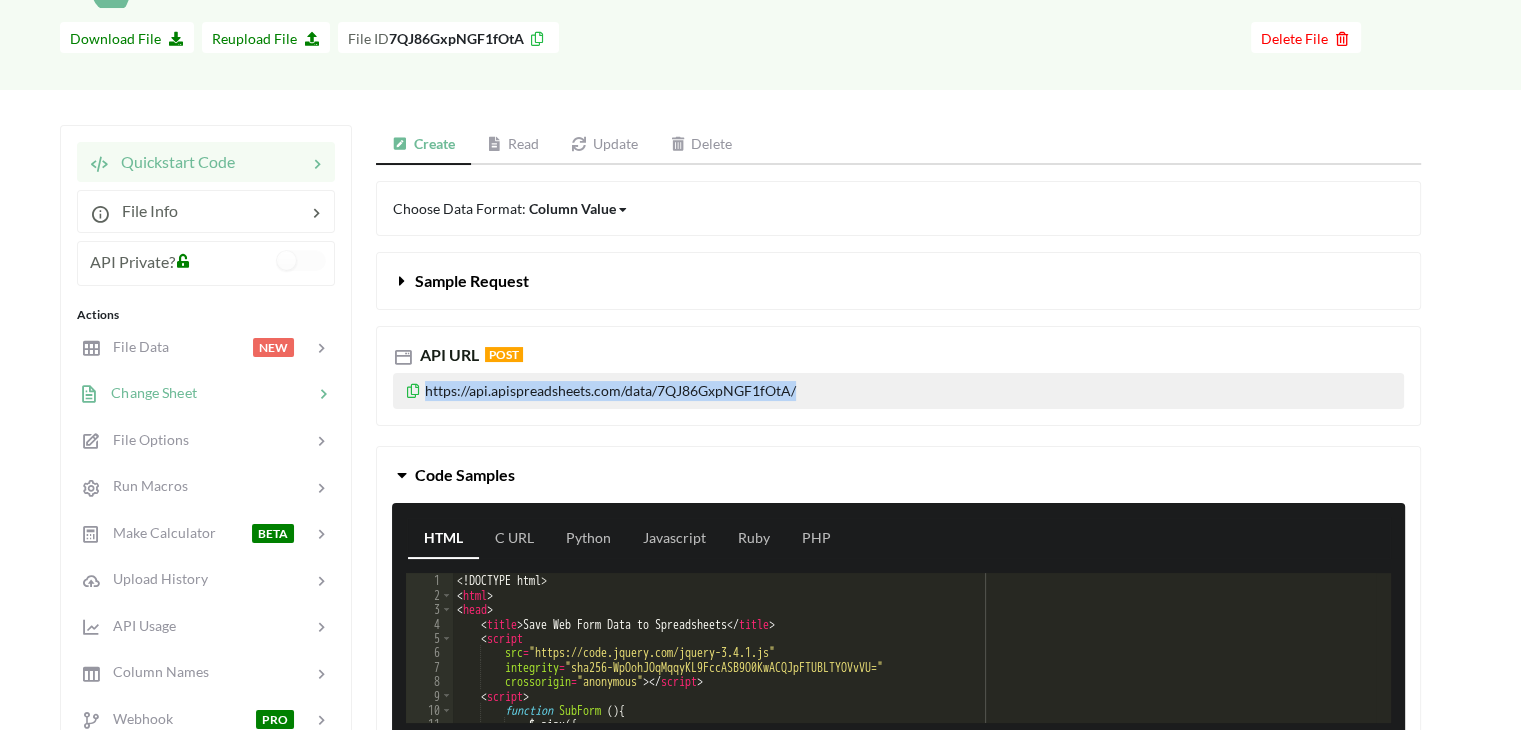 scroll, scrollTop: 200, scrollLeft: 0, axis: vertical 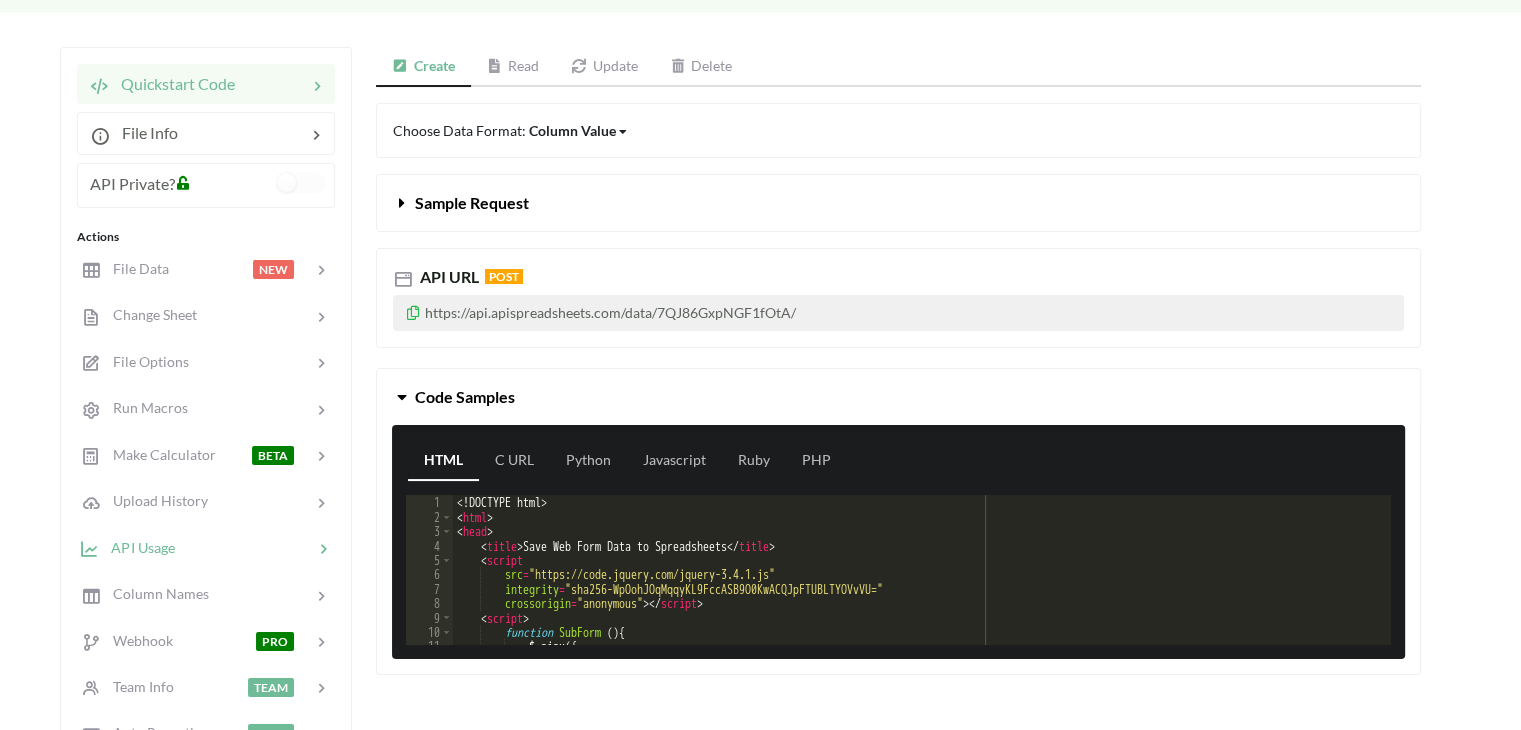click at bounding box center (211, 269) 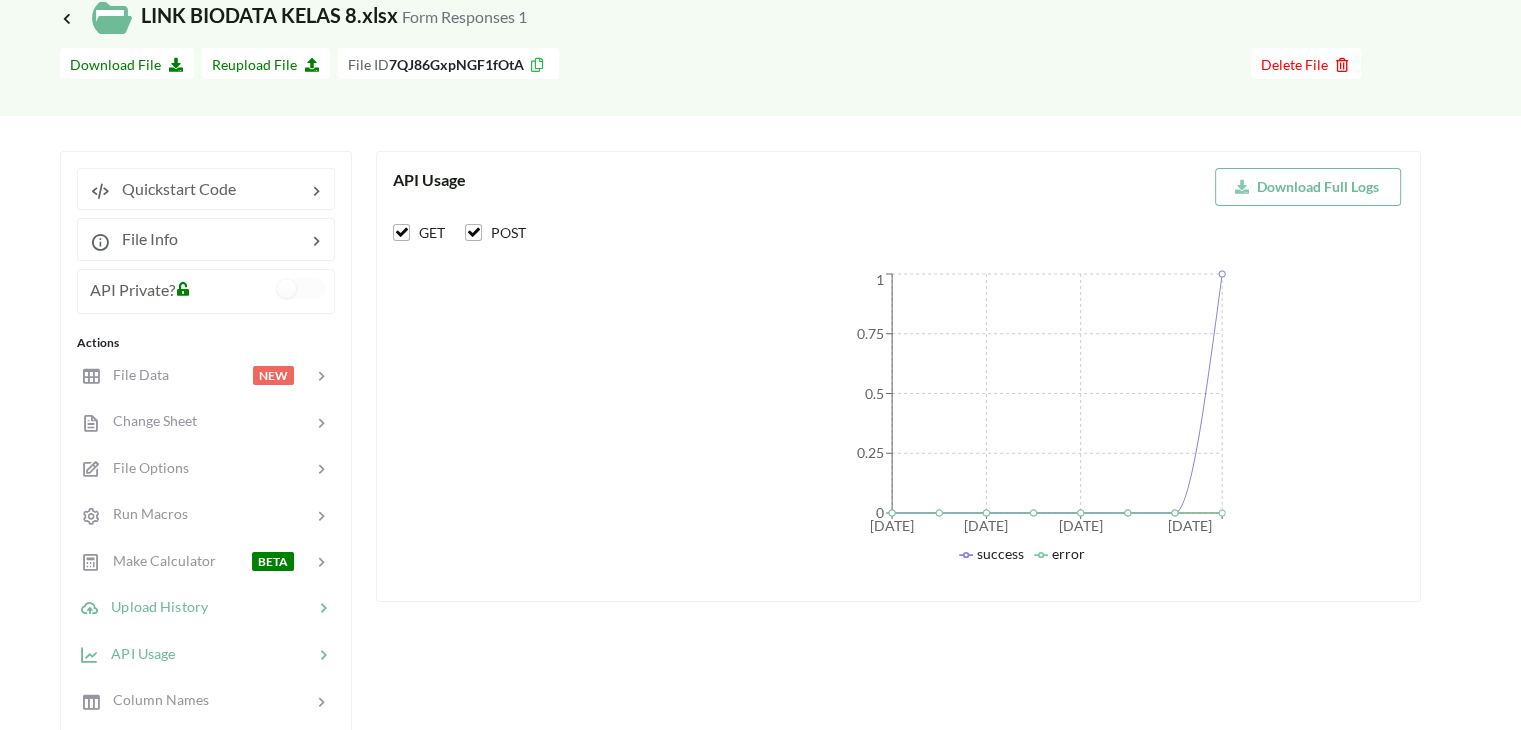 scroll, scrollTop: 100, scrollLeft: 0, axis: vertical 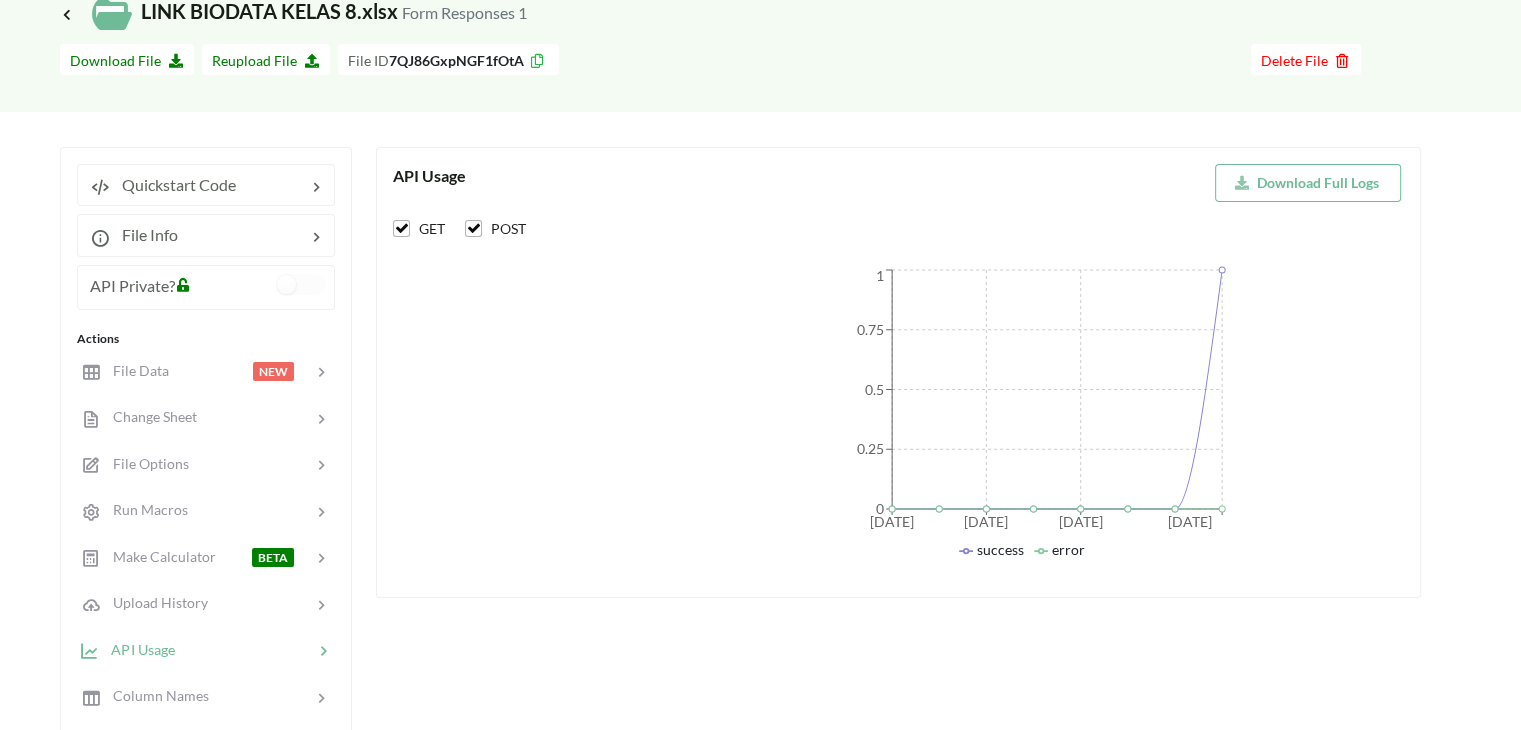 click at bounding box center (244, 649) 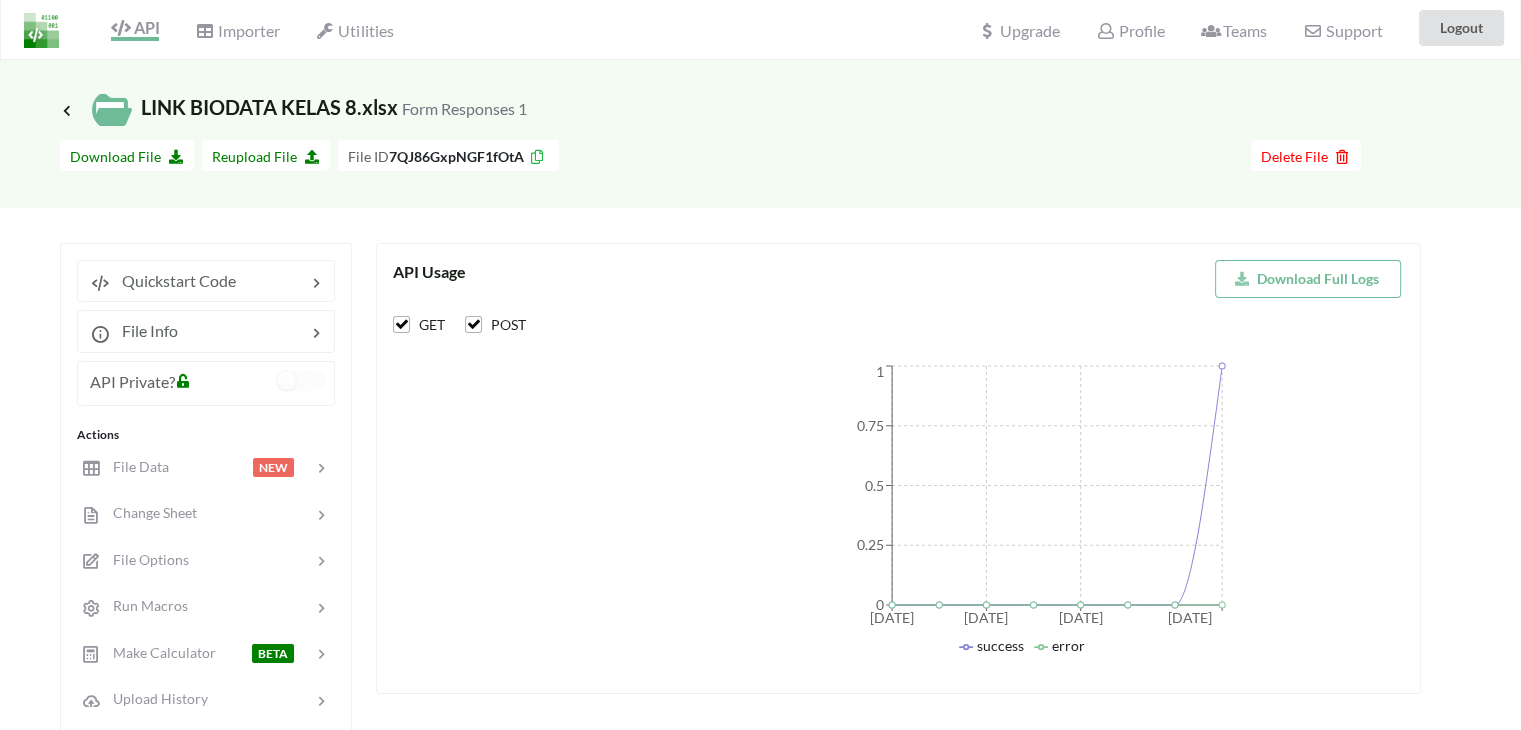 scroll, scrollTop: 0, scrollLeft: 0, axis: both 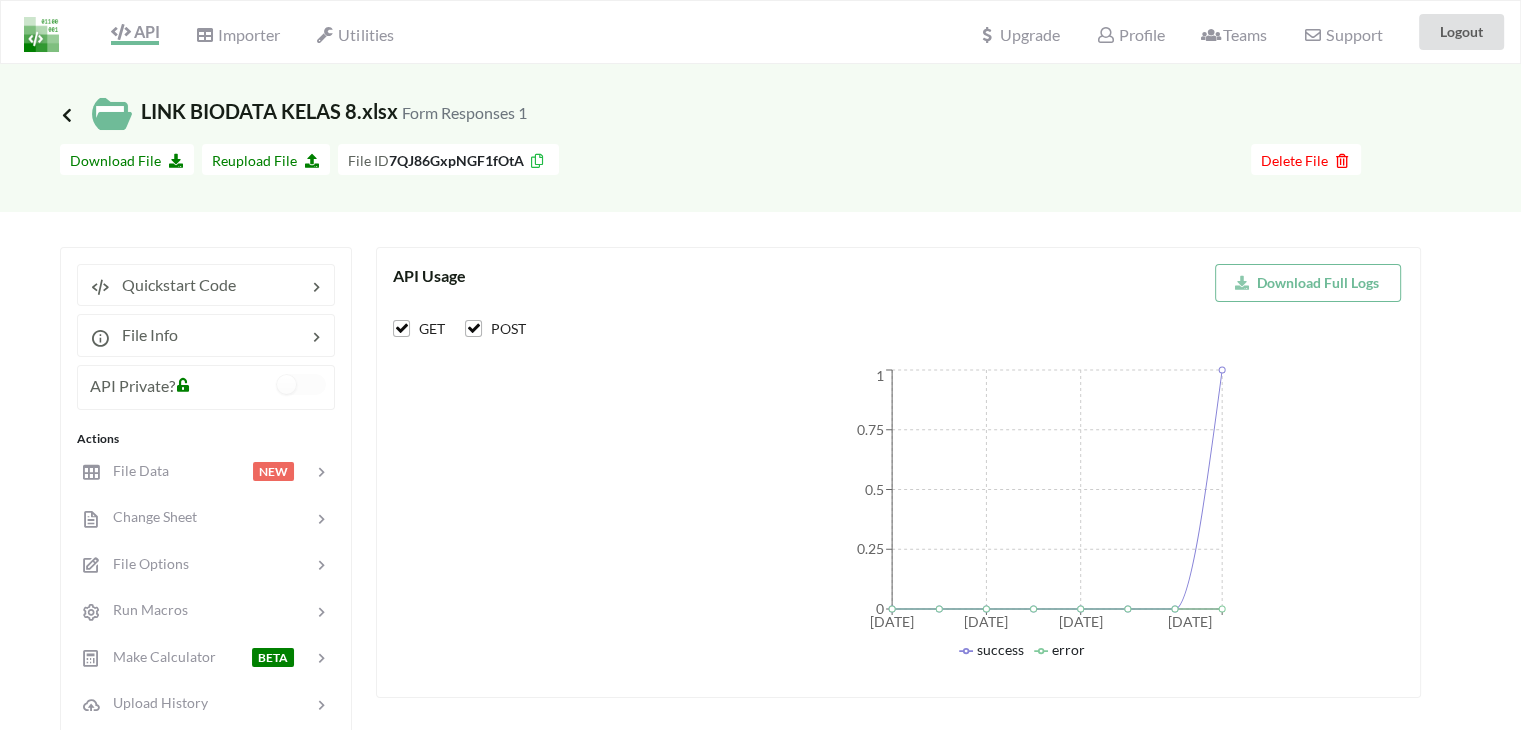 click at bounding box center (67, 114) 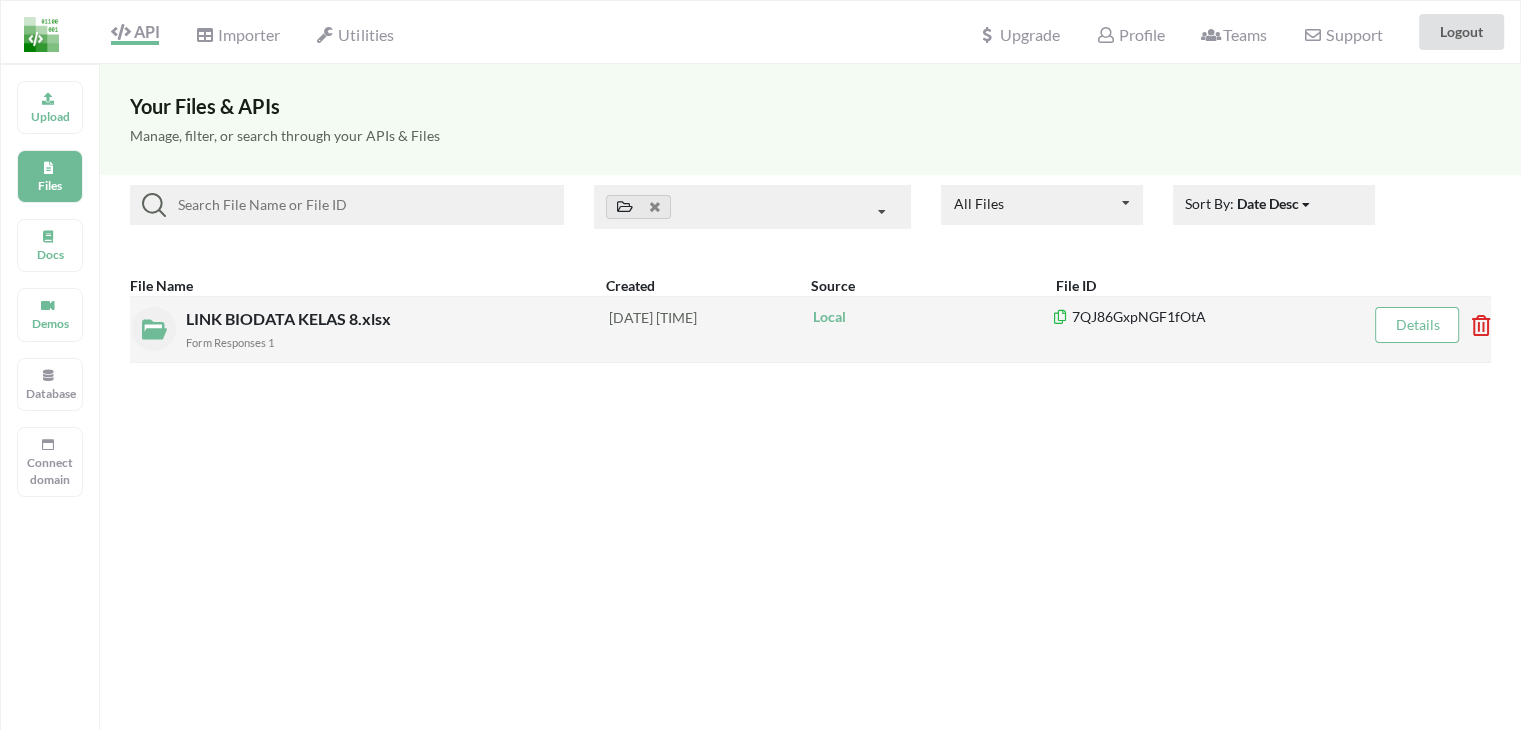 click on "Details" at bounding box center (1417, 324) 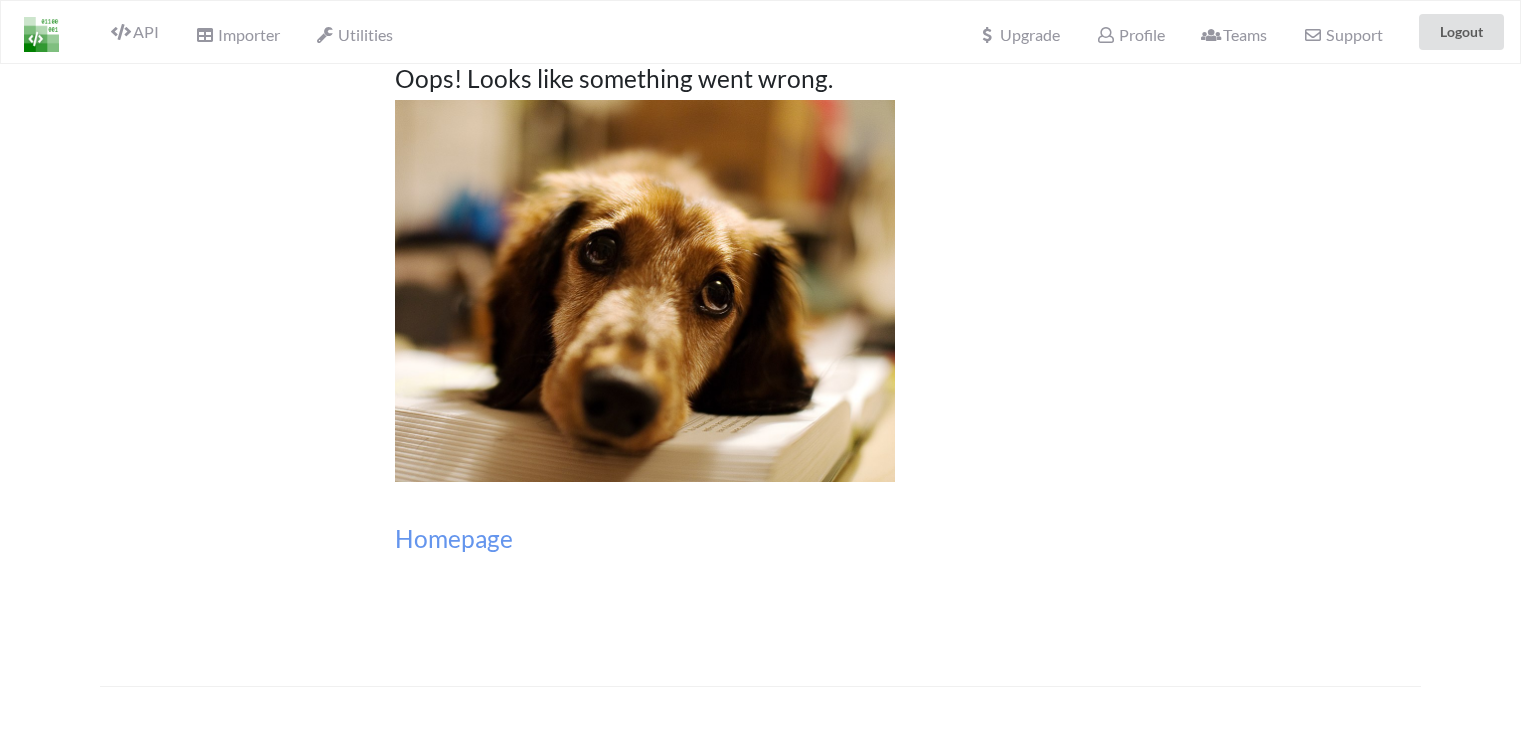 scroll, scrollTop: 0, scrollLeft: 0, axis: both 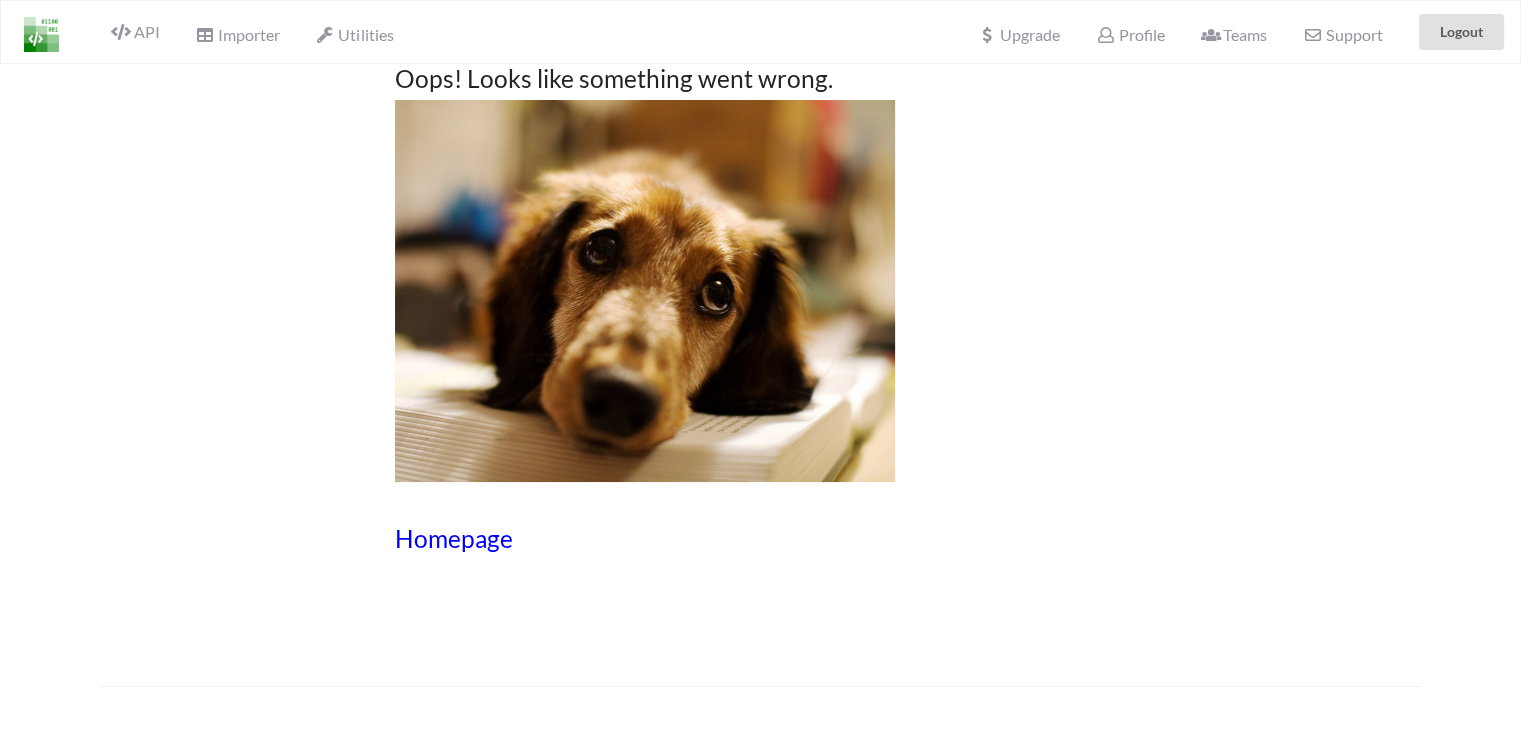 click on "Homepage" at bounding box center [760, 538] 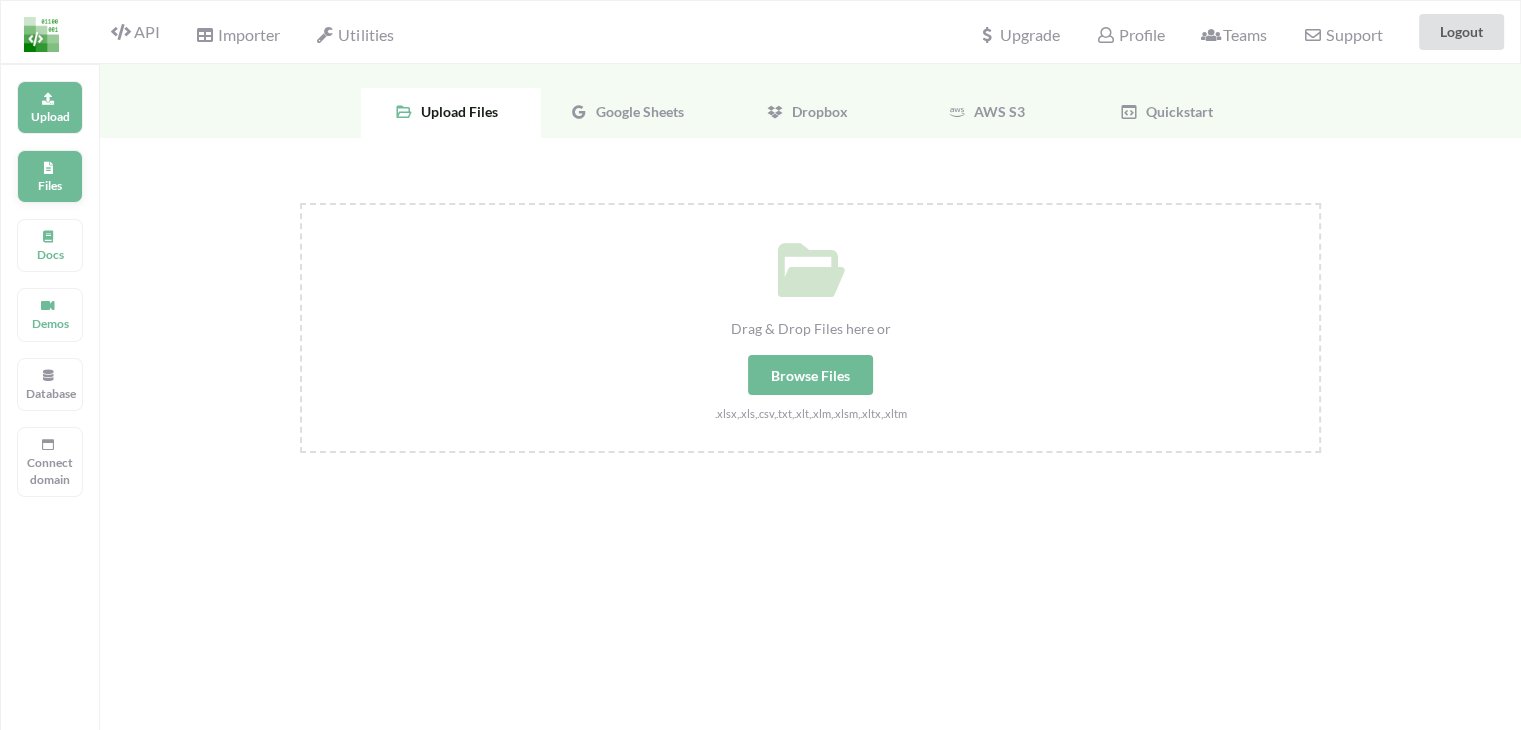 click on "Files" at bounding box center [50, 116] 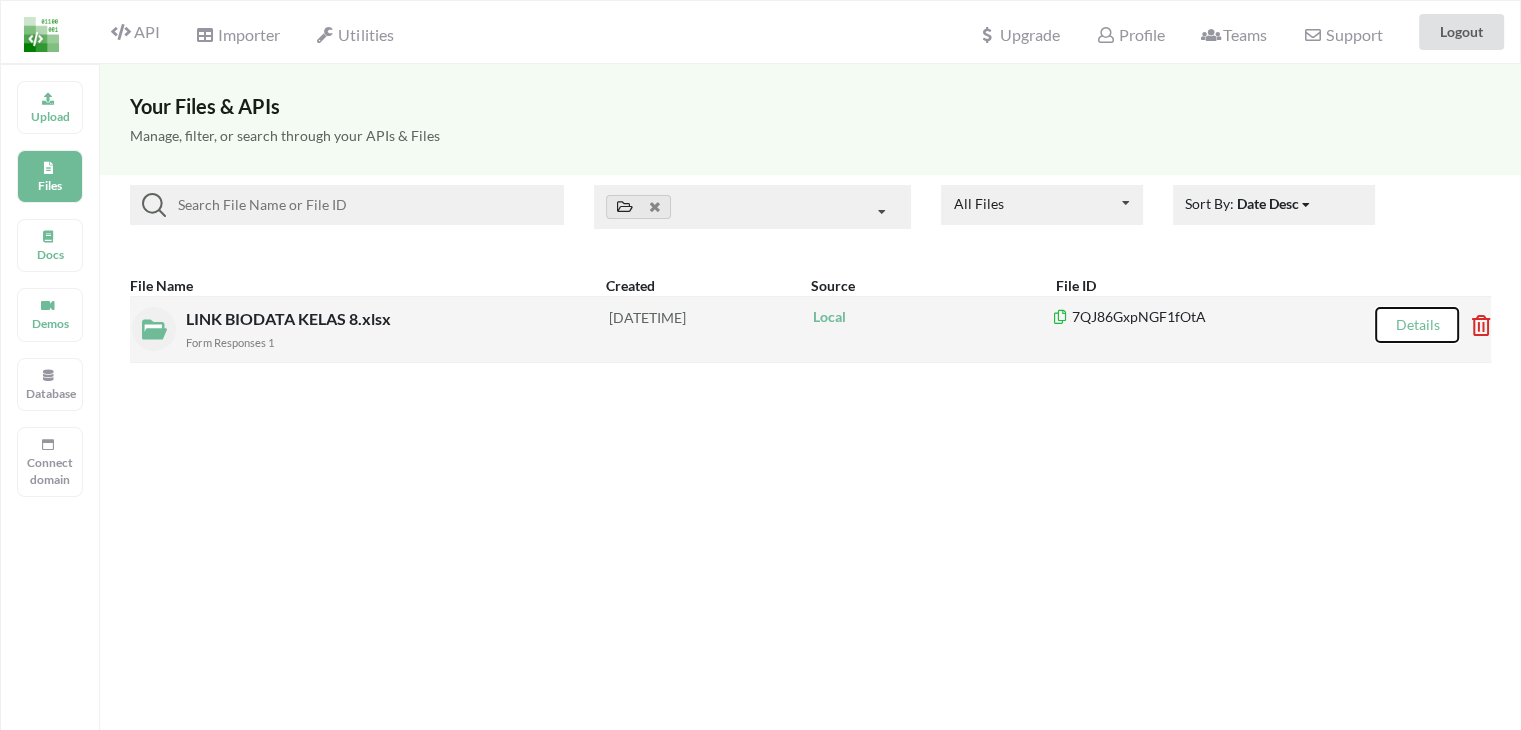 click on "Details" at bounding box center (1417, 325) 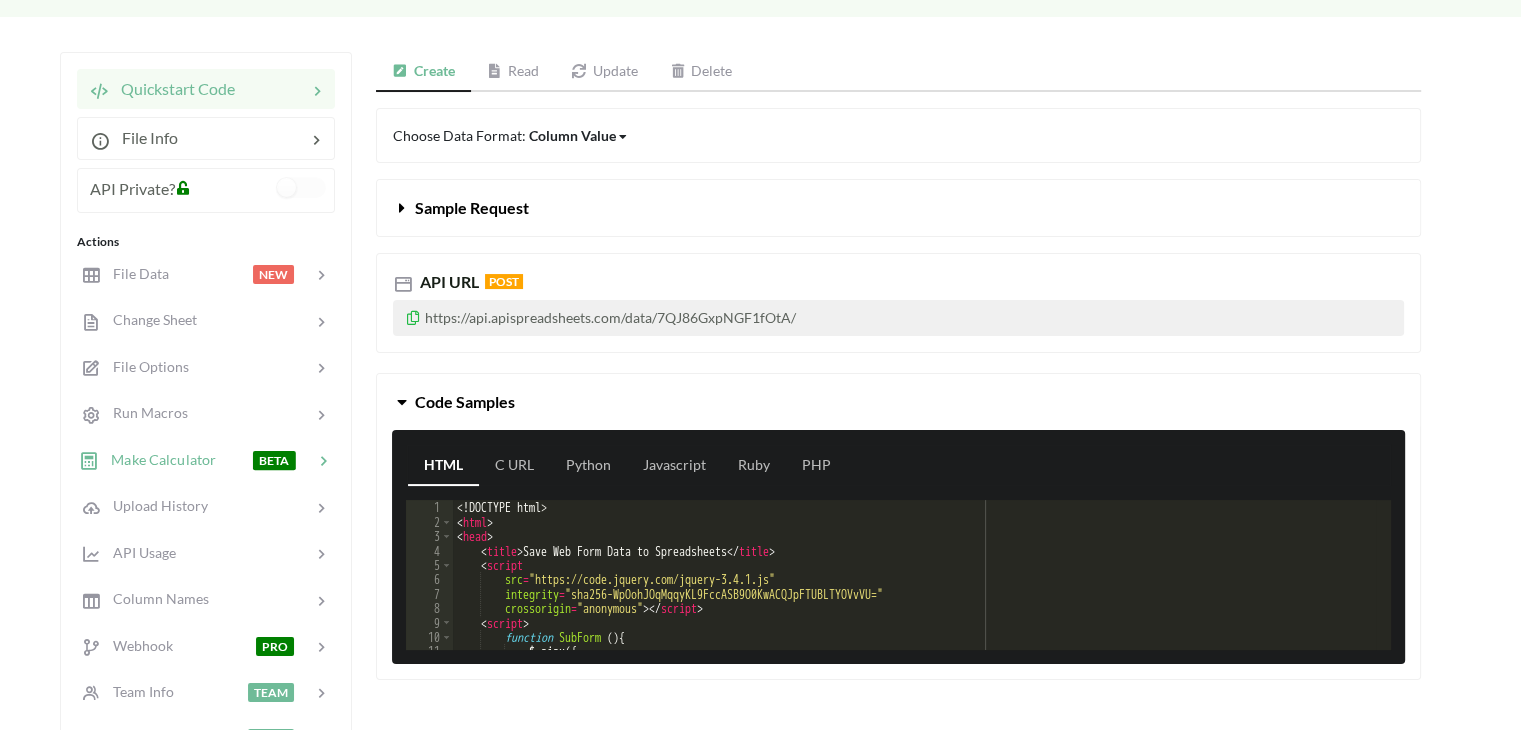 scroll, scrollTop: 200, scrollLeft: 0, axis: vertical 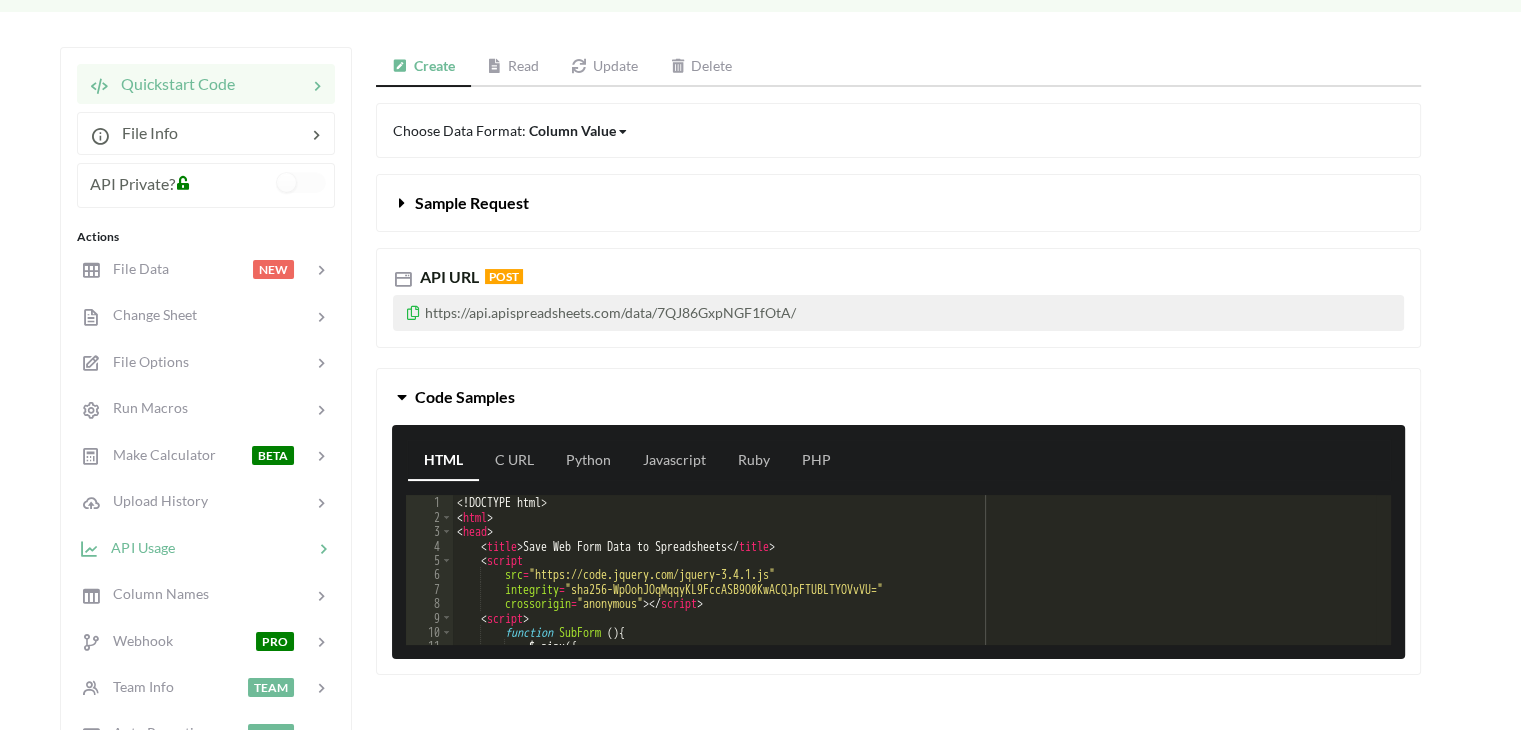 click at bounding box center [211, 269] 